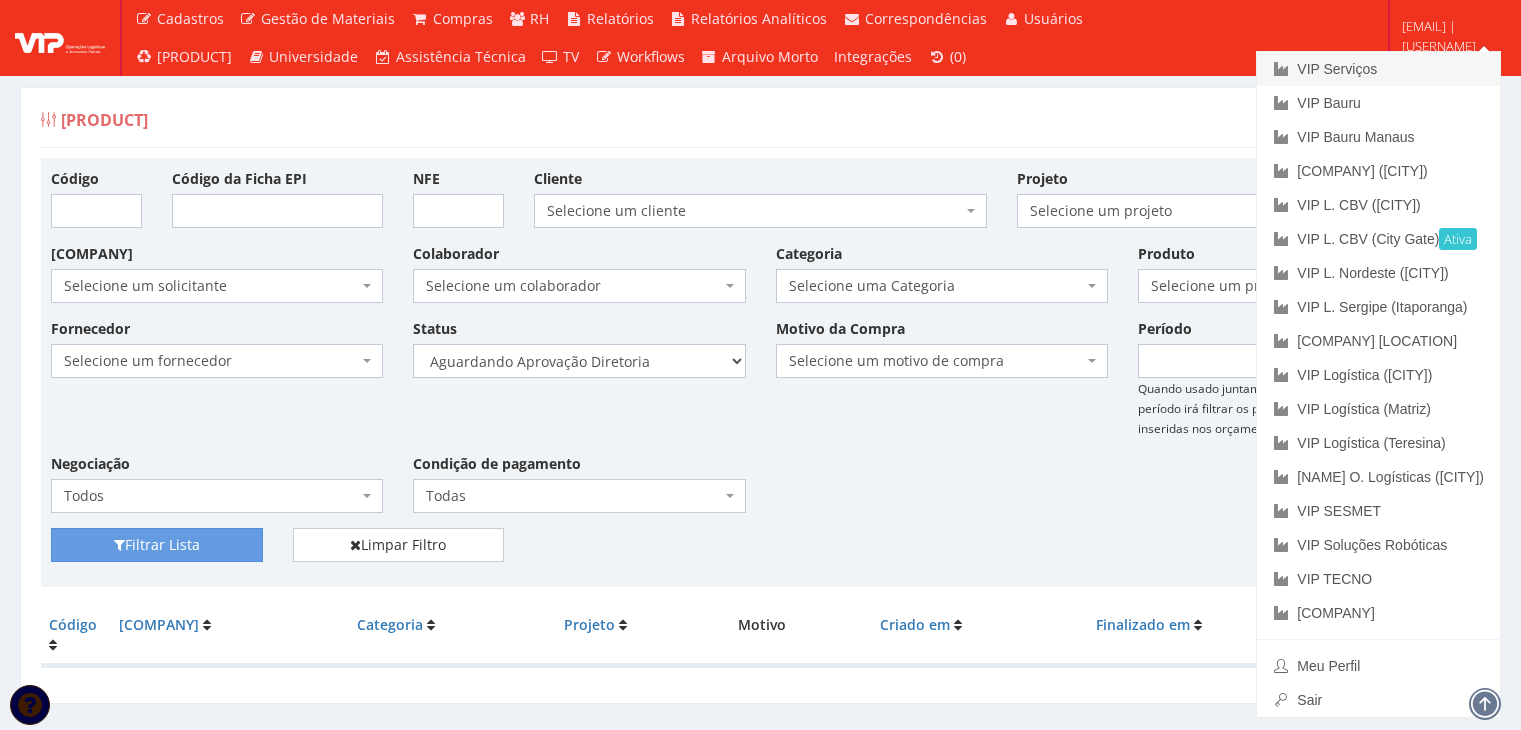 scroll, scrollTop: 0, scrollLeft: 0, axis: both 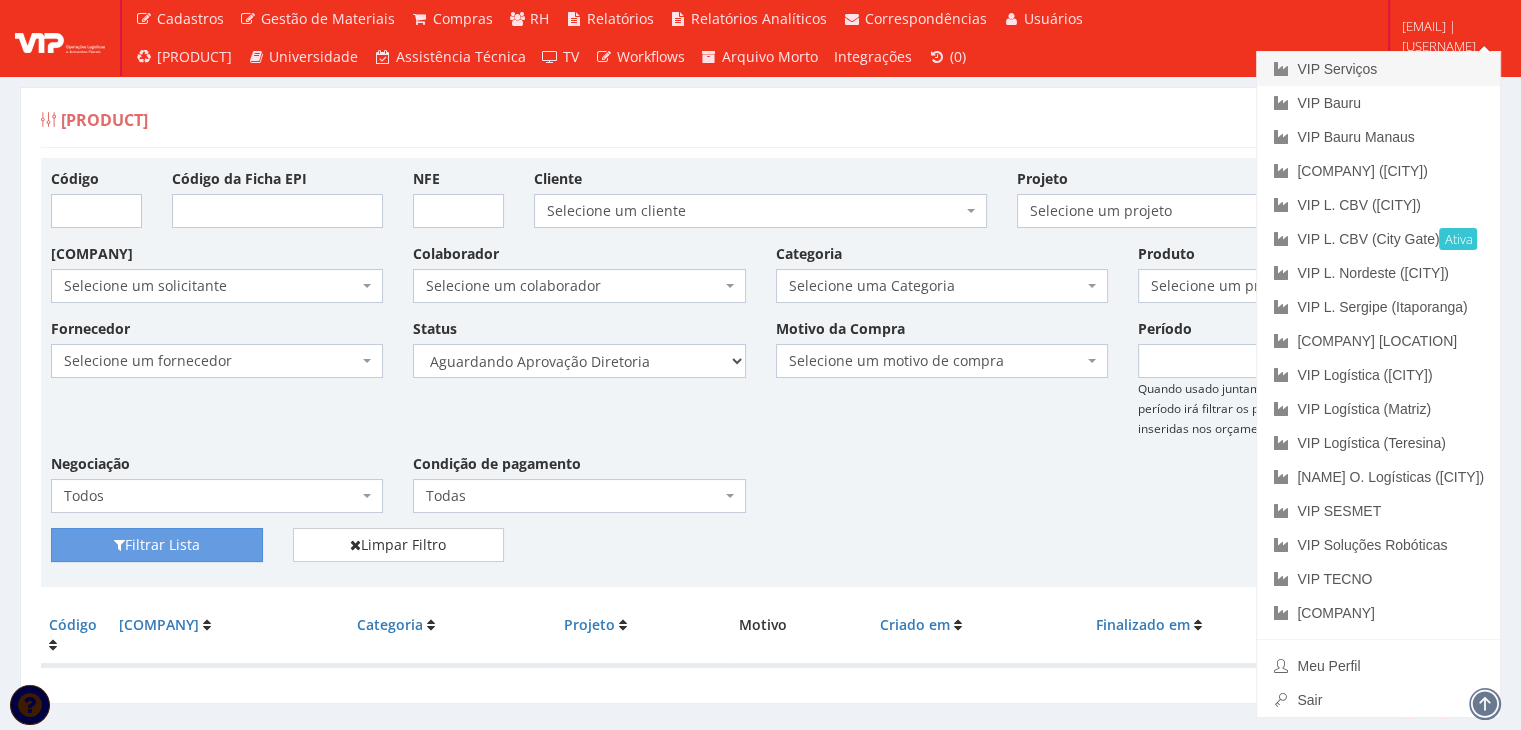 click on "VIP Serviços" at bounding box center (1378, 69) 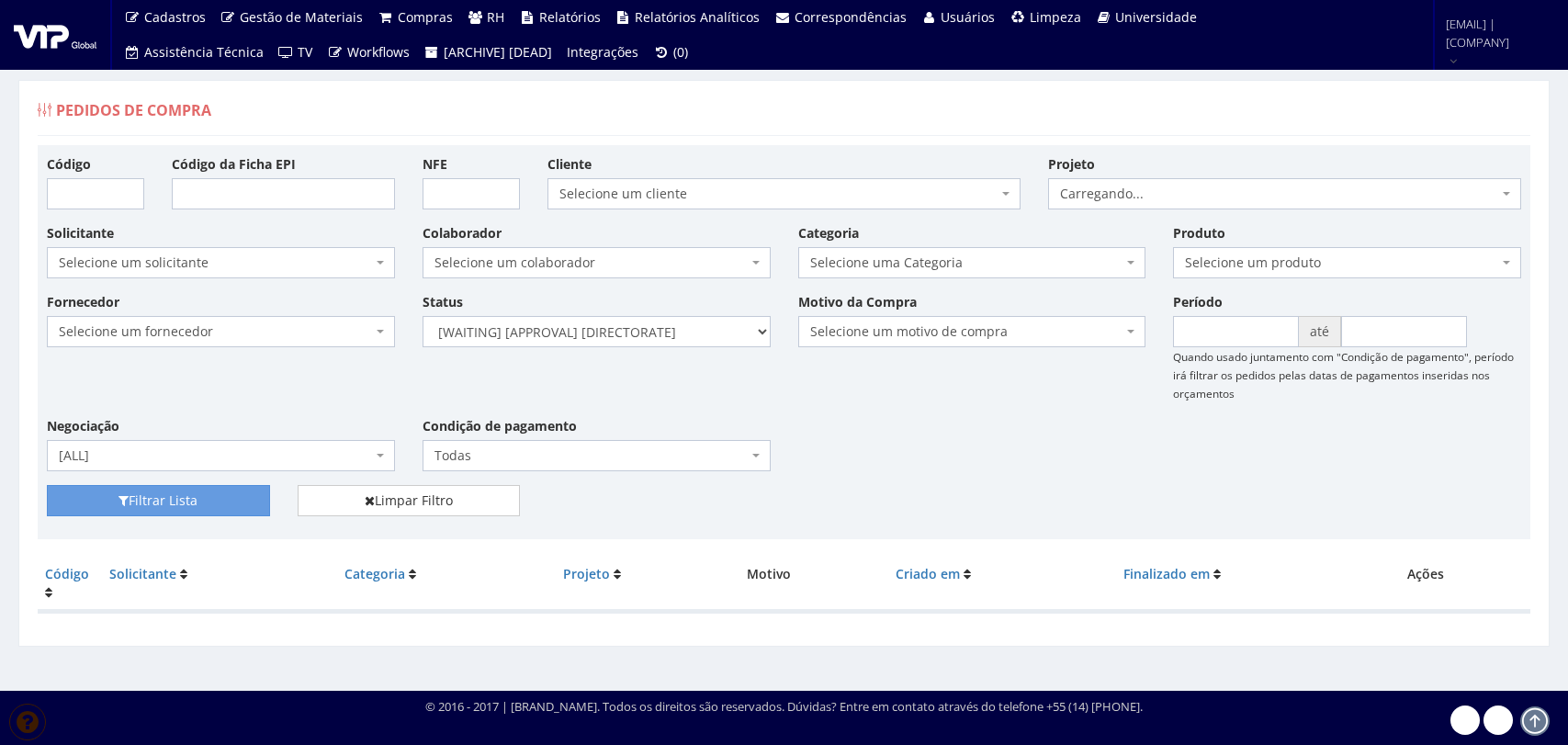 scroll, scrollTop: 0, scrollLeft: 0, axis: both 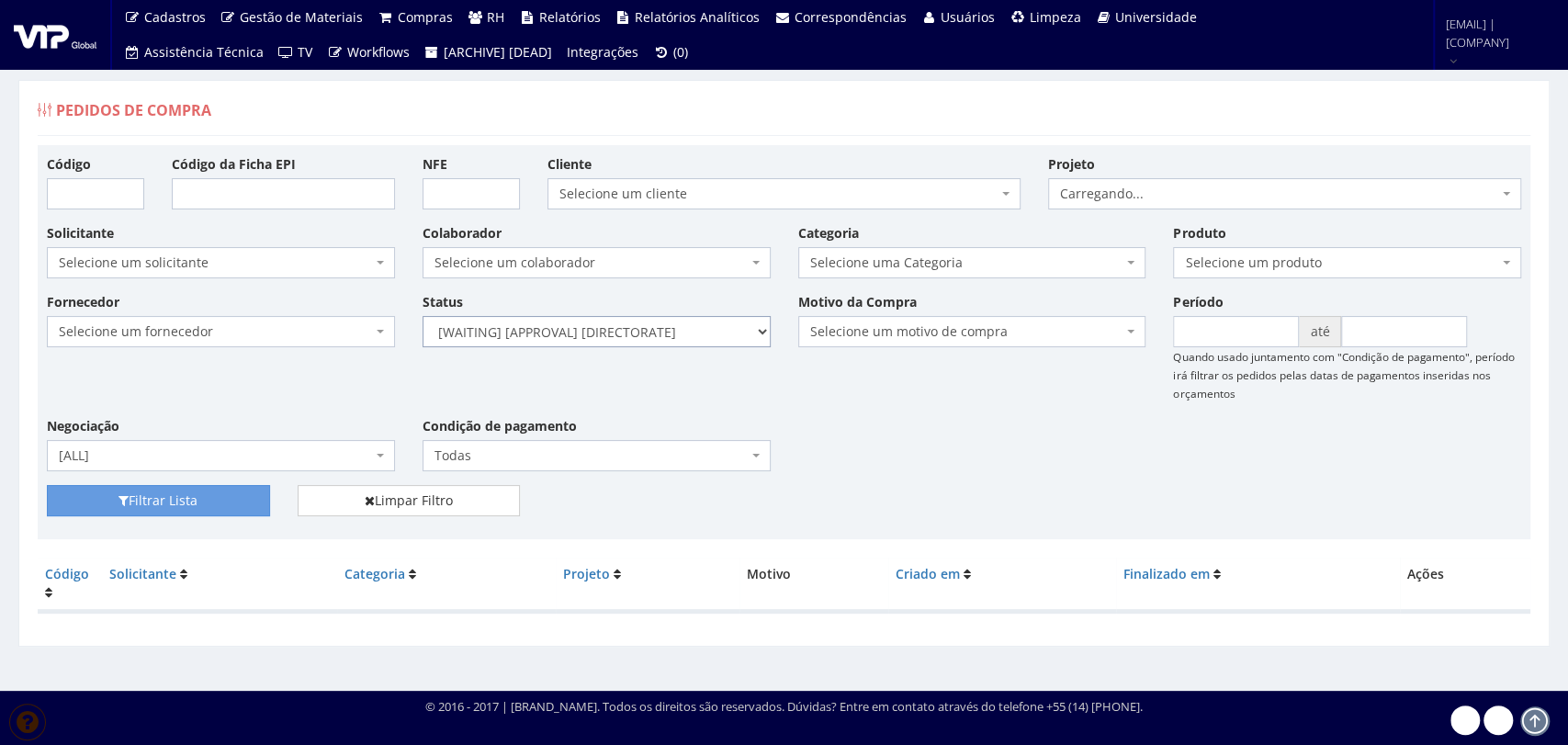 click on "Selecione um status Cancelado Aguardando Aprovação Diretoria Pedido Aprovado Aguardando Aprovação de Orçamento Orçamento Aprovado Compra Efetuada Entrega Efetuada Entrega Registrada" at bounding box center [596, 332] 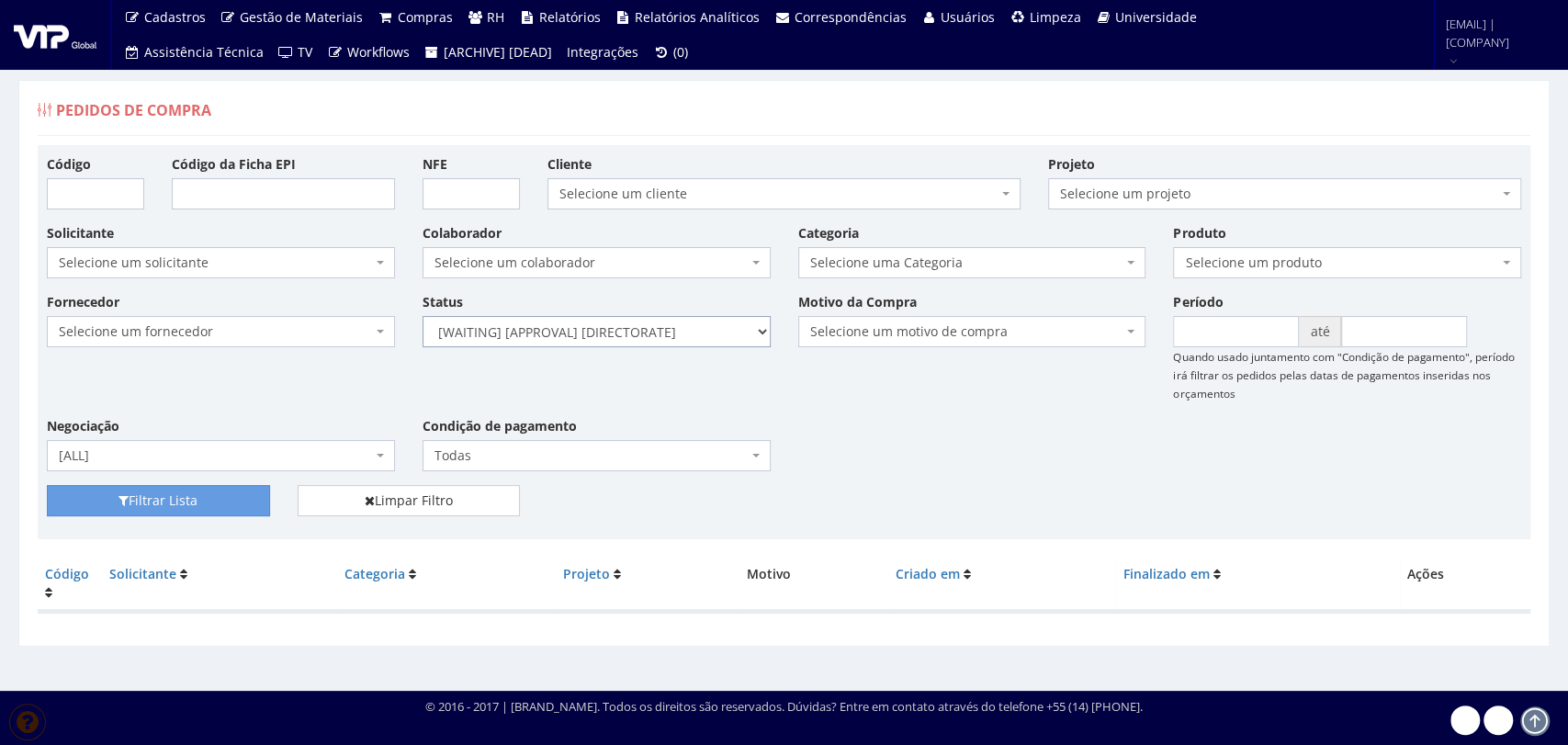 click on "Selecione um status Cancelado Aguardando Aprovação Diretoria Pedido Aprovado Aguardando Aprovação de Orçamento Orçamento Aprovado Compra Efetuada Entrega Efetuada Entrega Registrada" at bounding box center [596, 332] 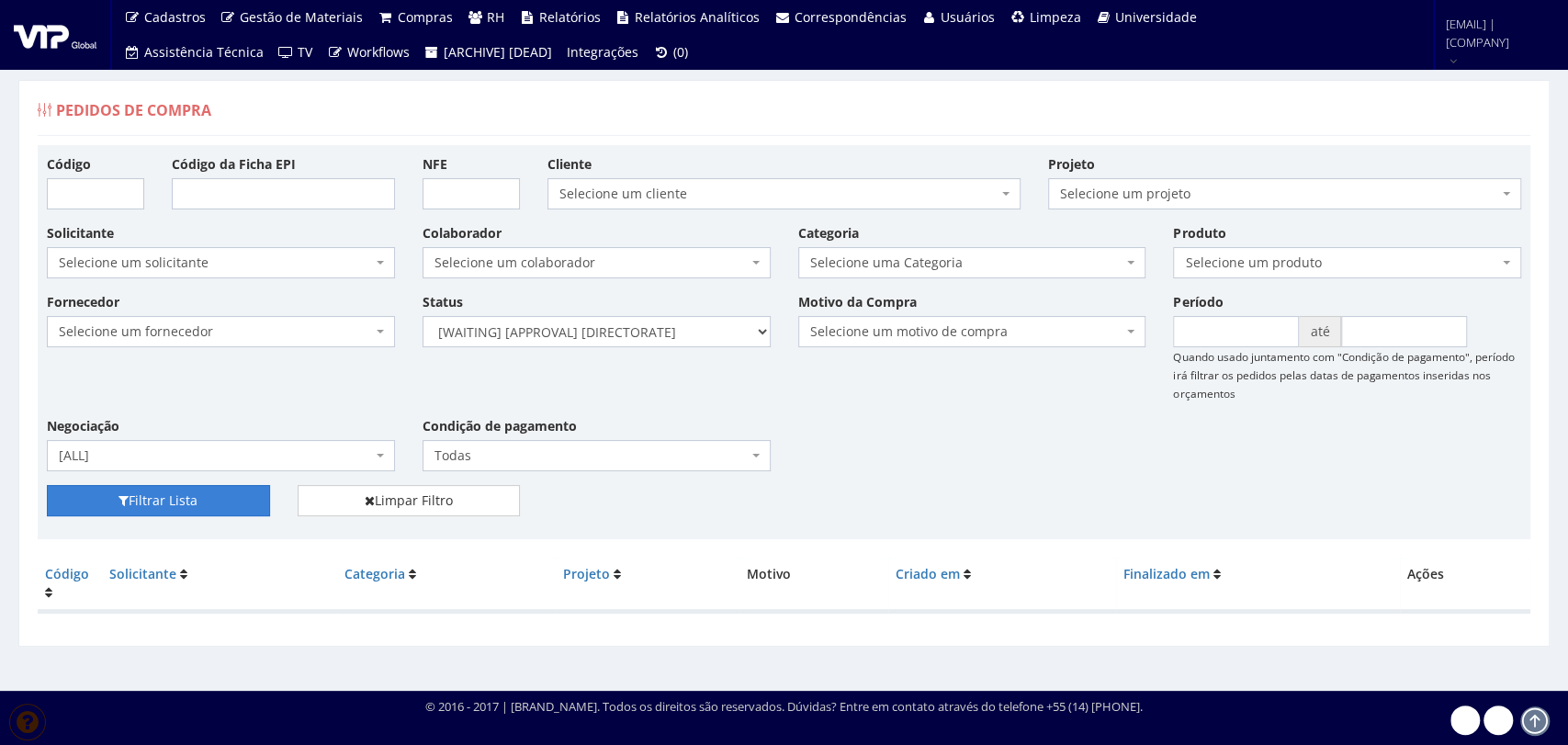 click on "Filtrar Lista" at bounding box center (158, 501) 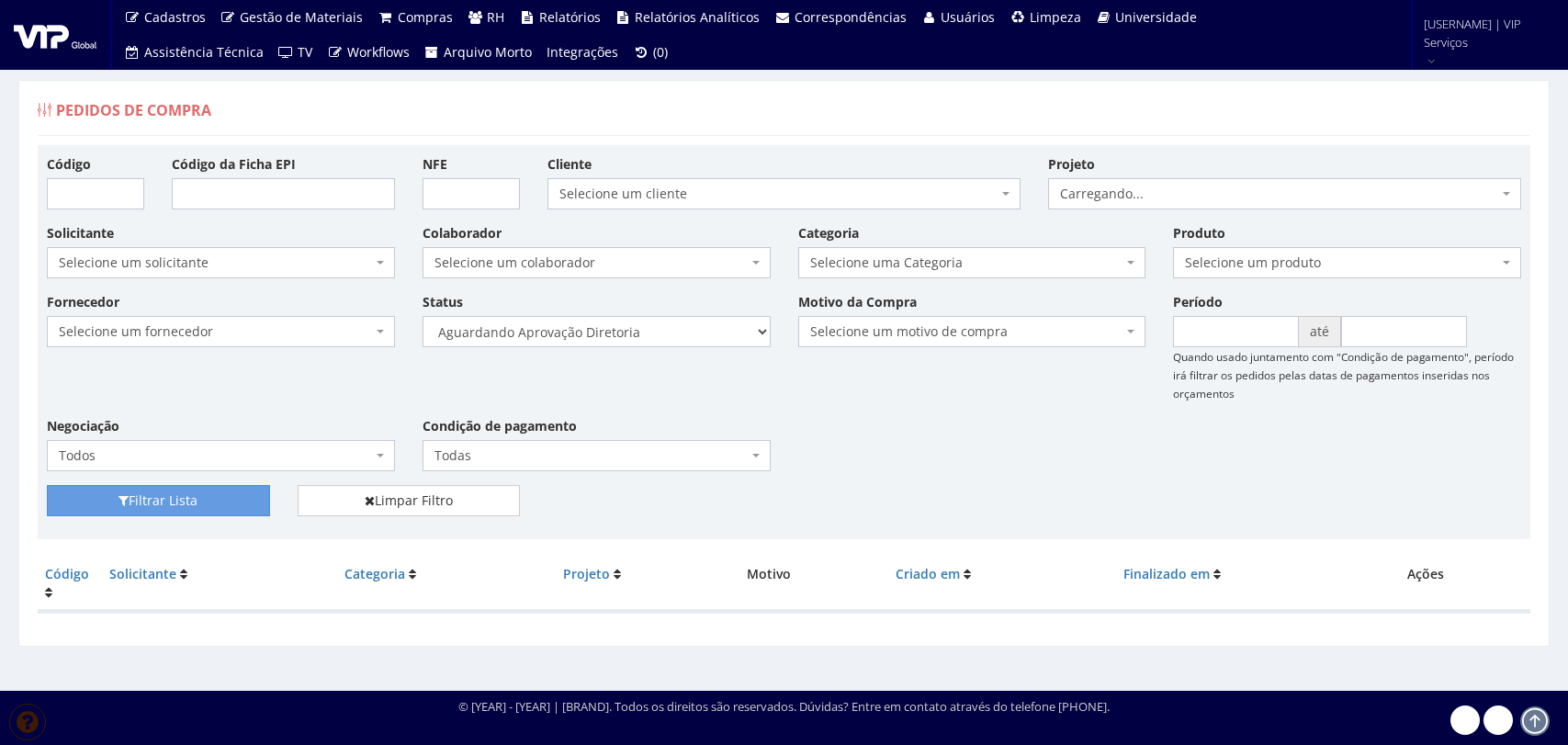 scroll, scrollTop: 0, scrollLeft: 0, axis: both 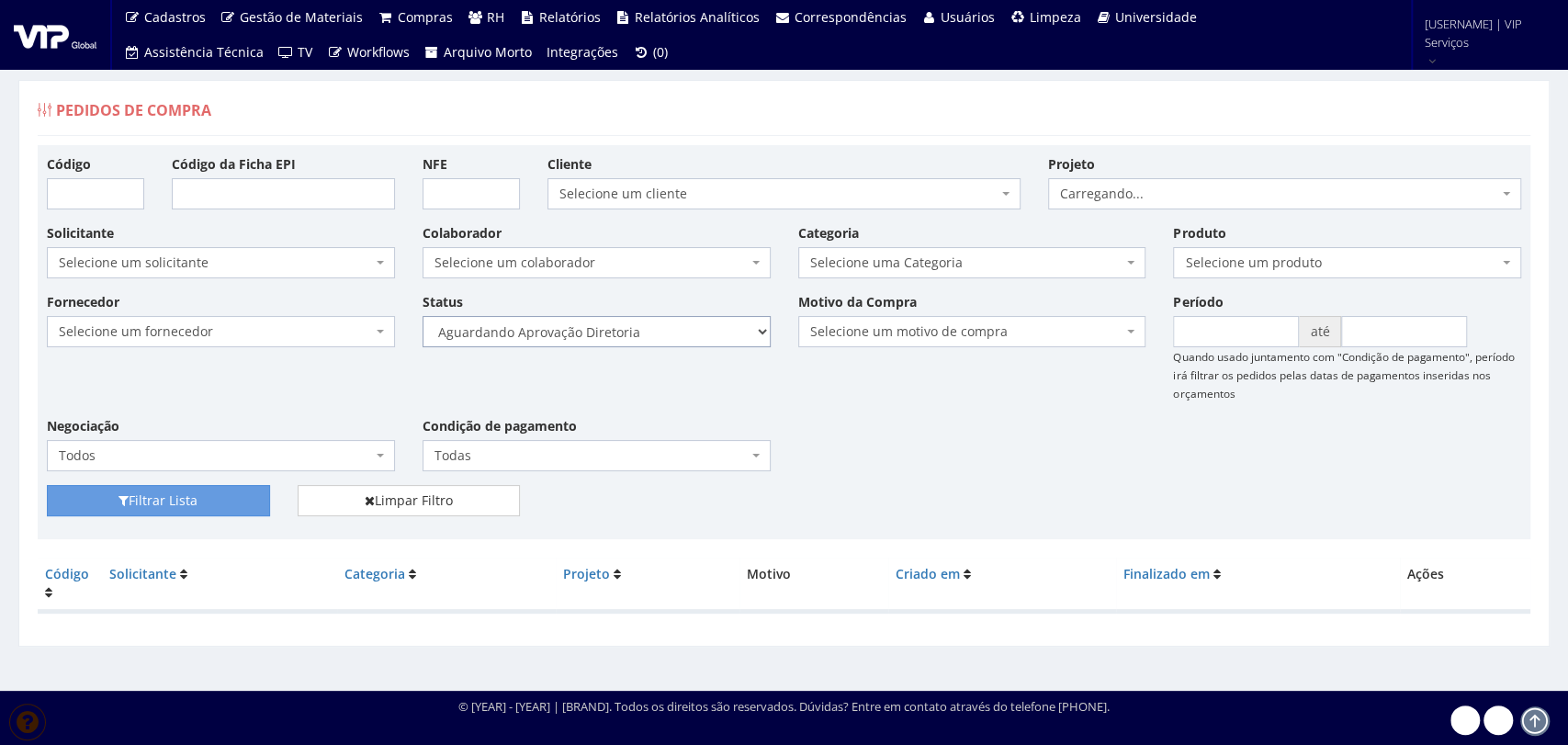 drag, startPoint x: 0, startPoint y: 0, endPoint x: 694, endPoint y: 328, distance: 767.6067 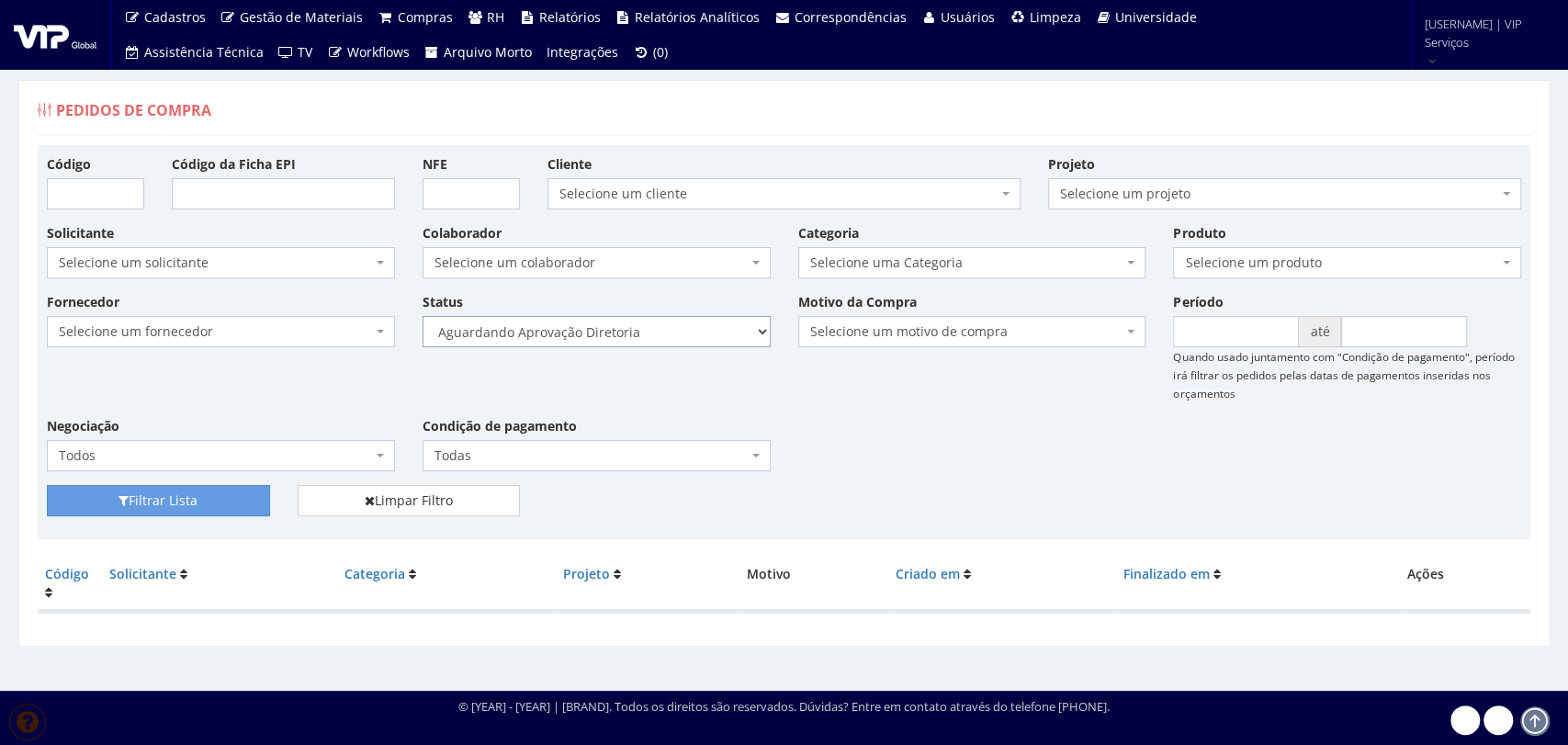 select on "4" 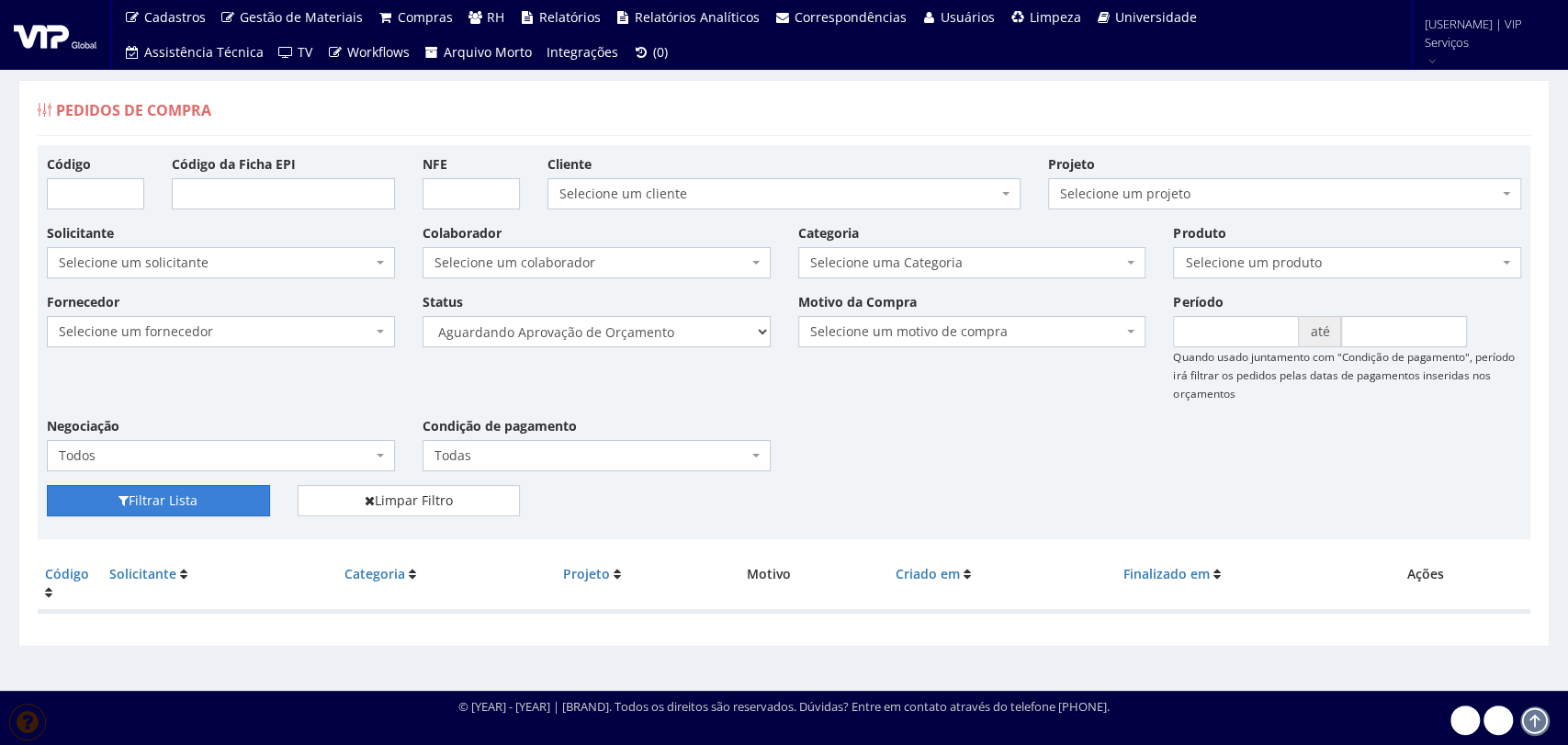 click on "Filtrar [LAST]" at bounding box center (158, 501) 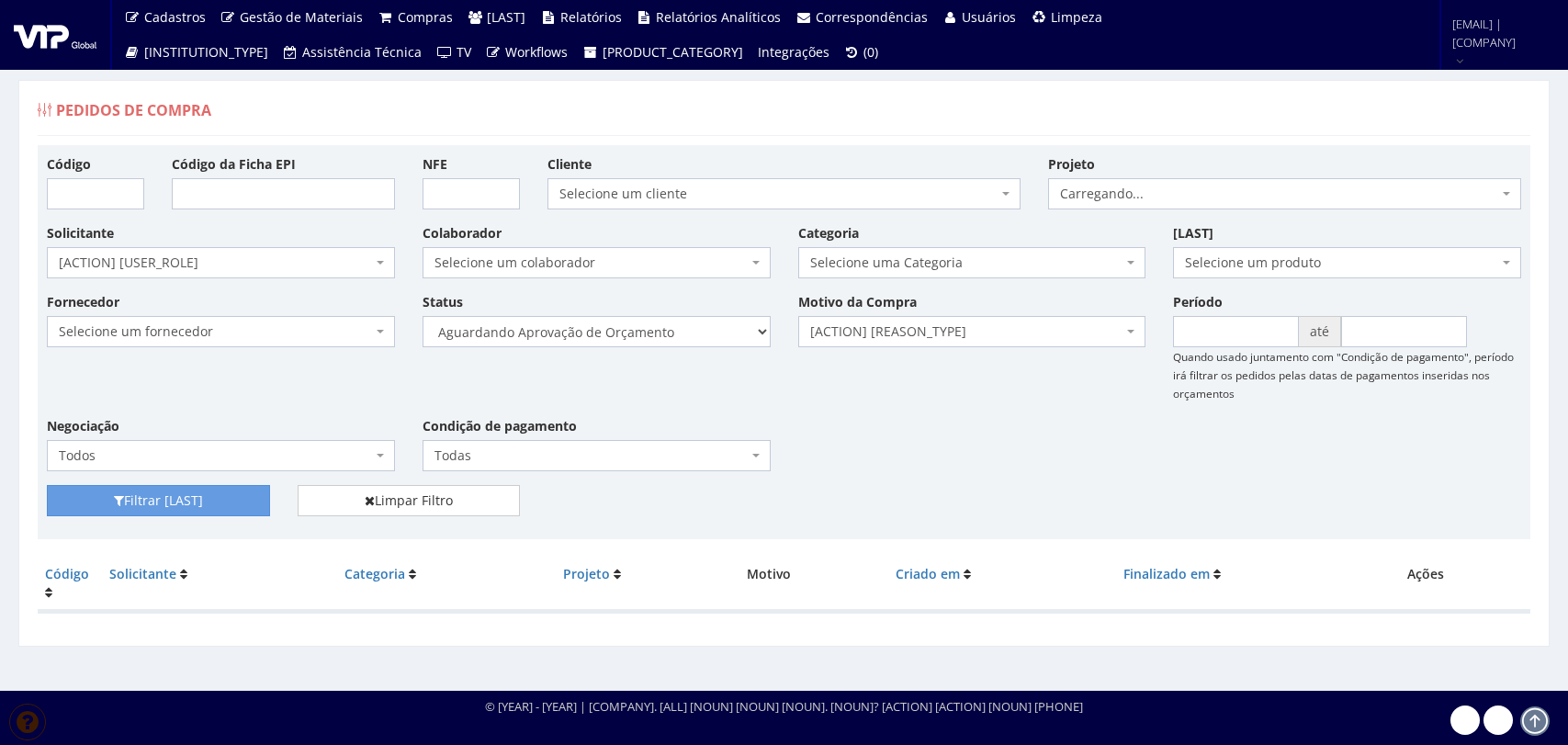 scroll, scrollTop: 0, scrollLeft: 0, axis: both 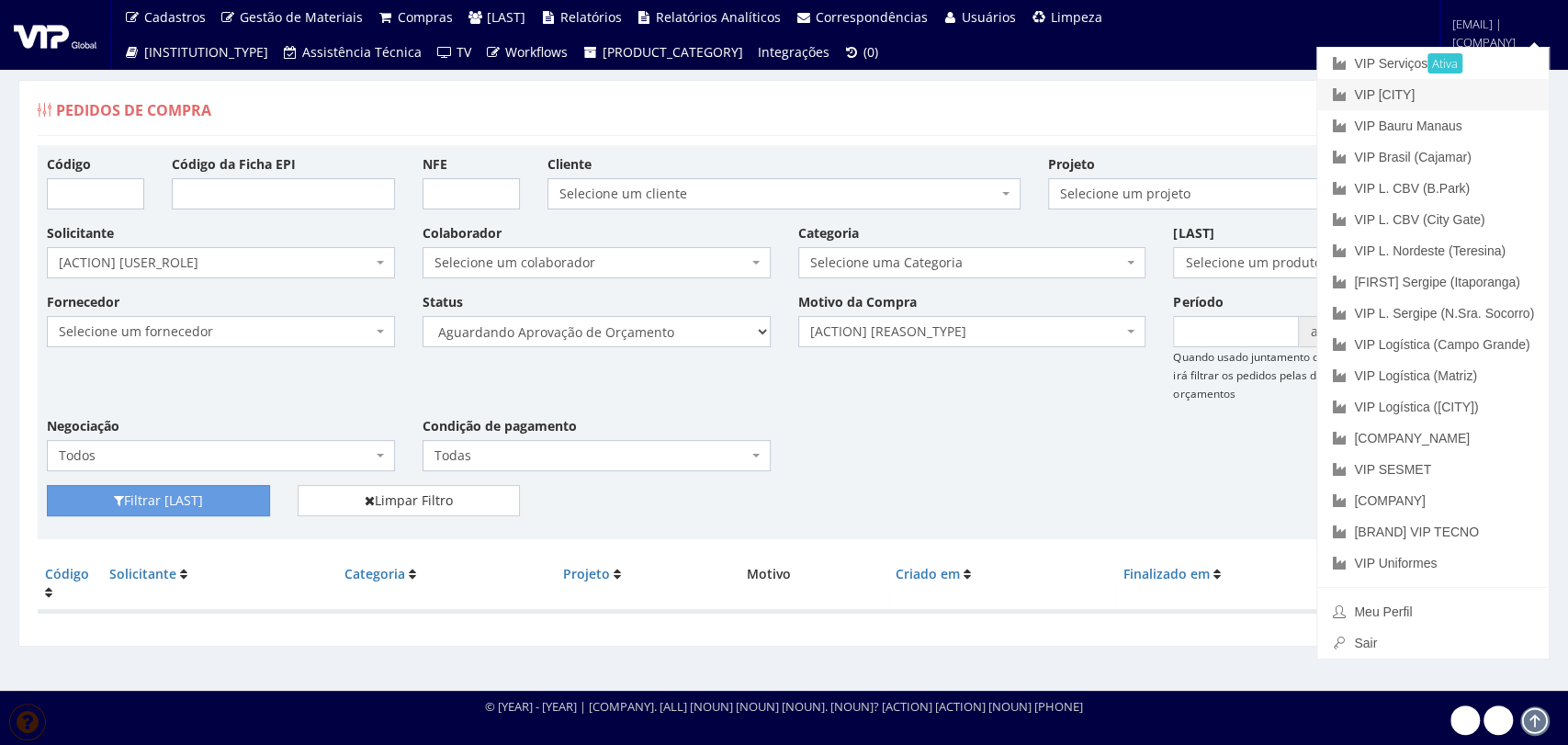 click on "VIP Bauru" at bounding box center [1433, 95] 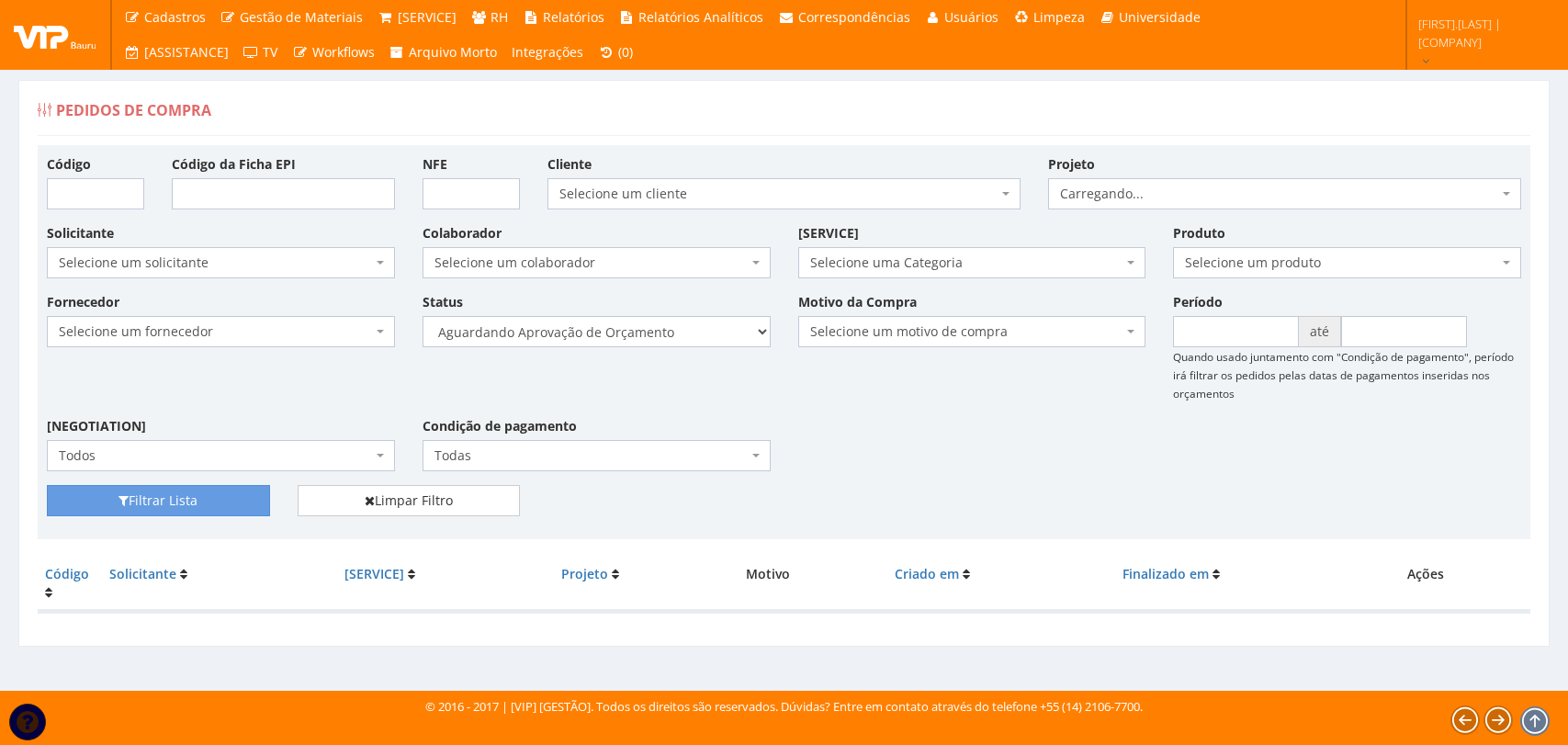 scroll, scrollTop: 0, scrollLeft: 0, axis: both 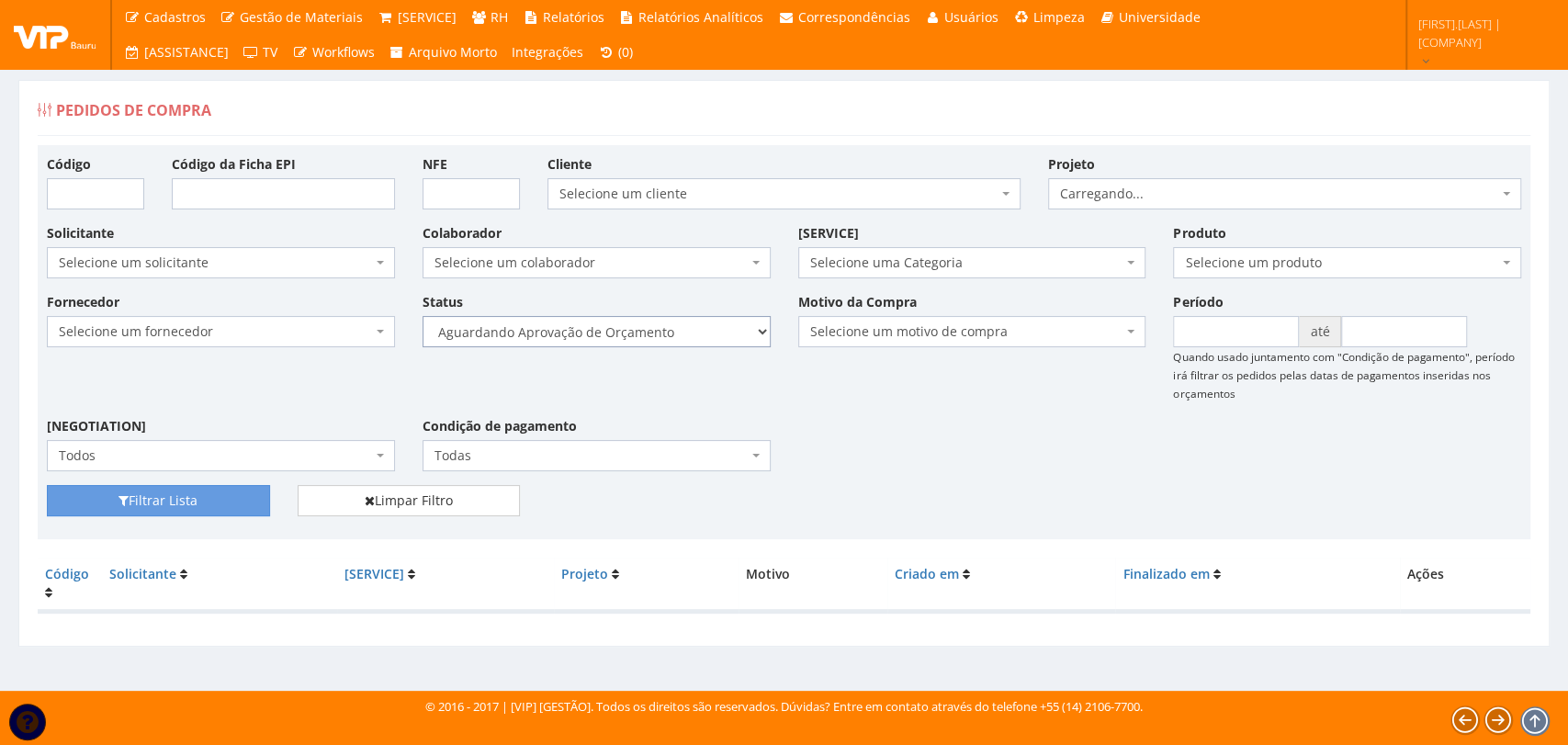 click on "[TEXT] [TEXT] [TEXT] [TEXT] [TEXT] [TEXT] [TEXT] [TEXT]" at bounding box center [596, 332] 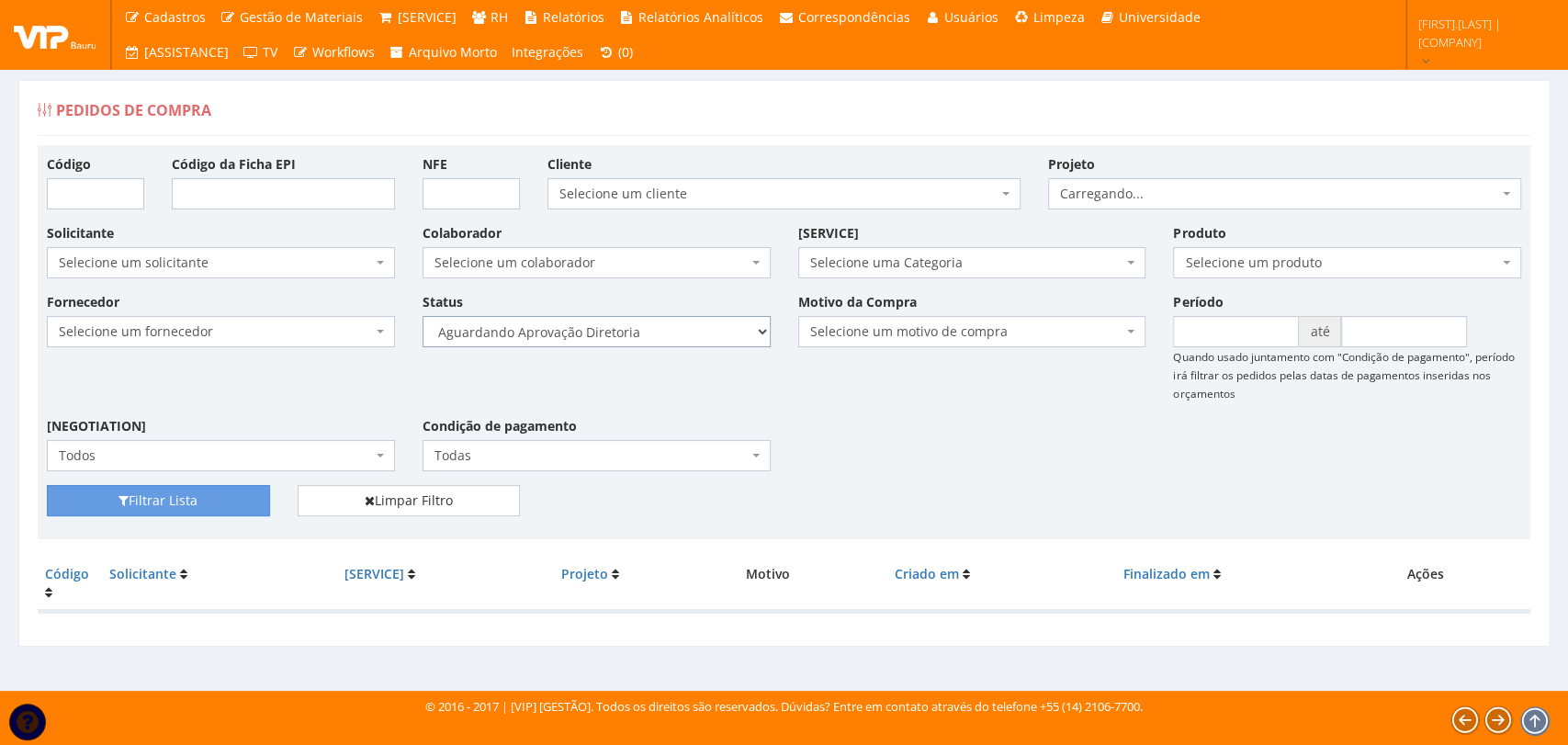 click on "[TEXT] [TEXT] [TEXT] [TEXT] [TEXT] [TEXT] [TEXT] [TEXT]" at bounding box center (596, 332) 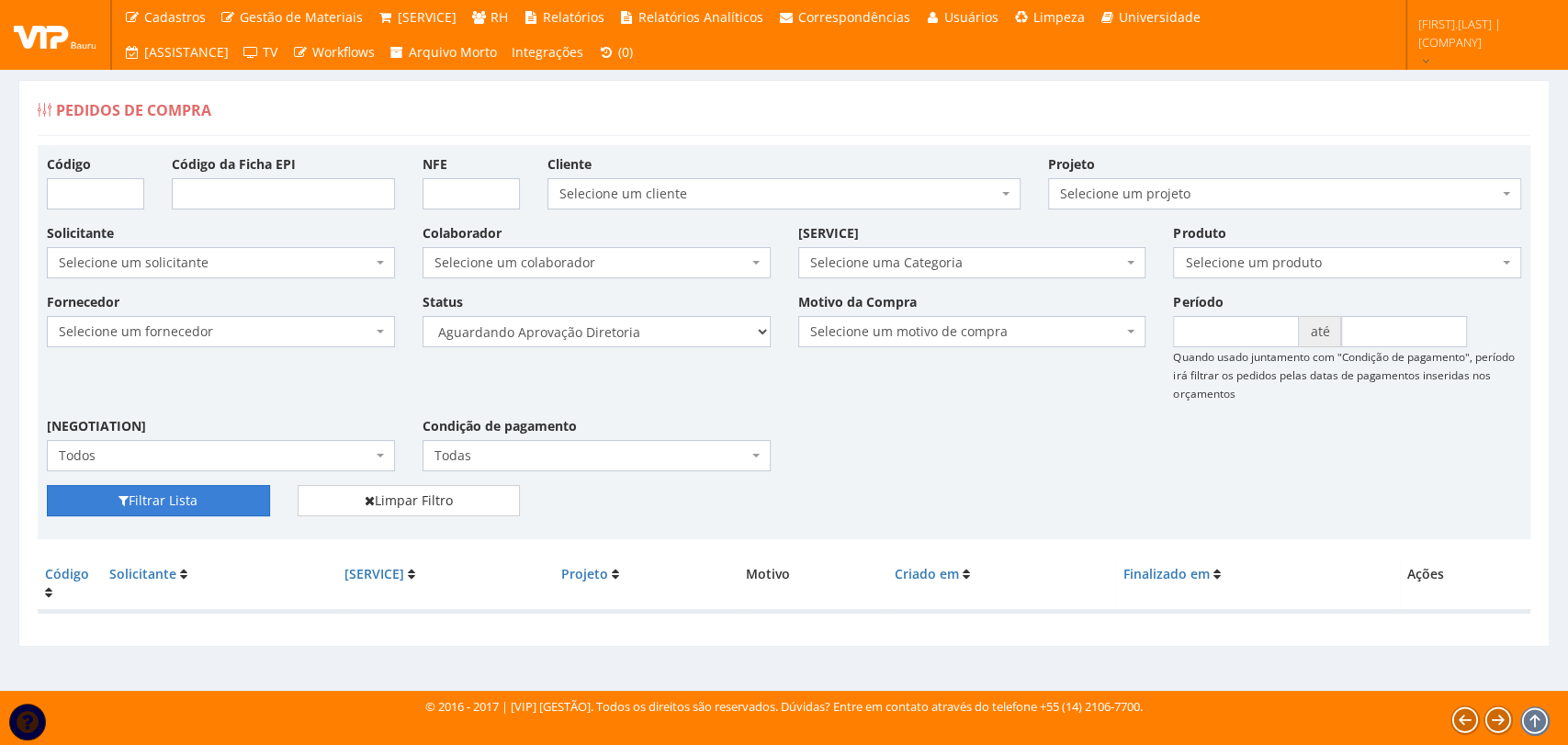 click on "Filtrar Lista" at bounding box center [158, 501] 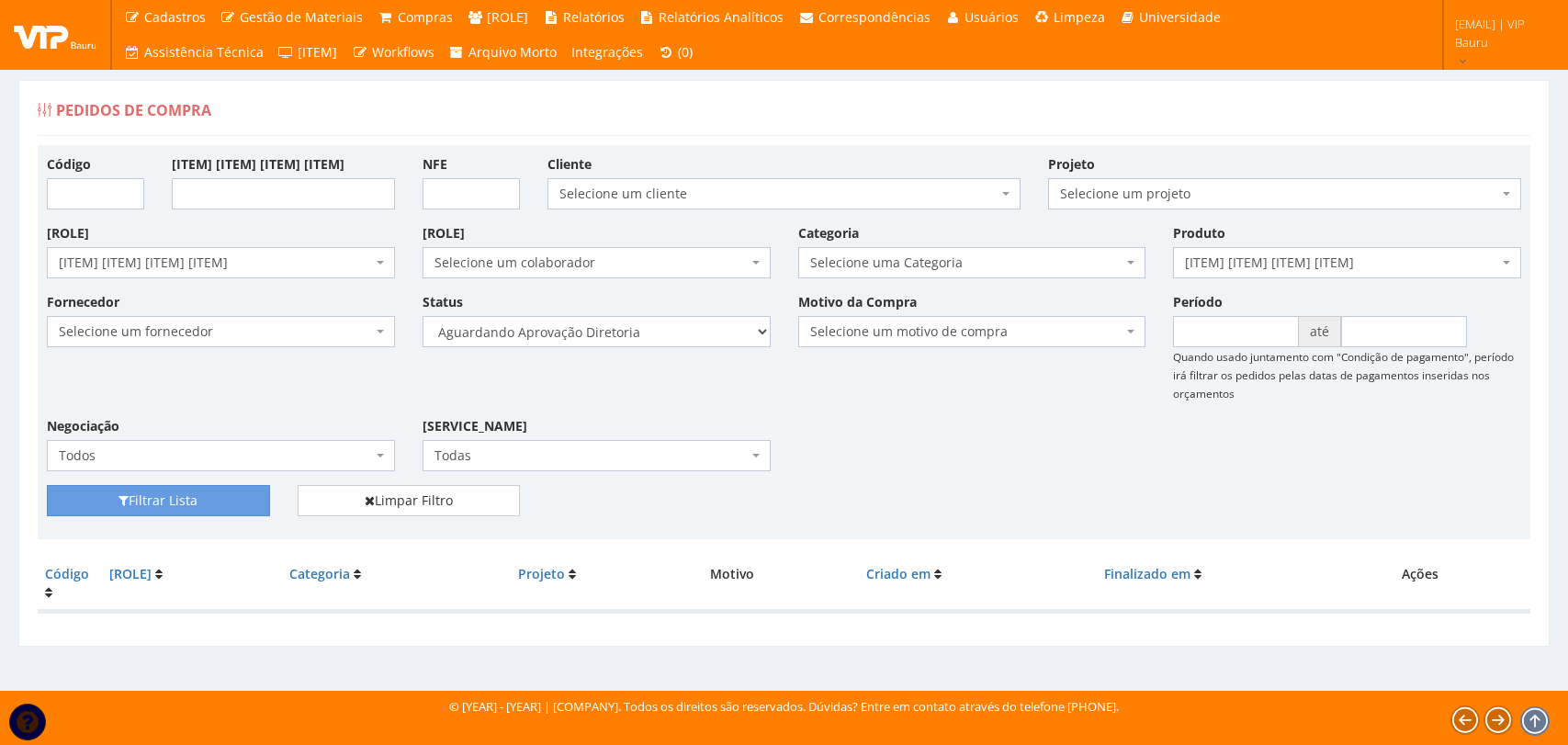 scroll, scrollTop: 0, scrollLeft: 0, axis: both 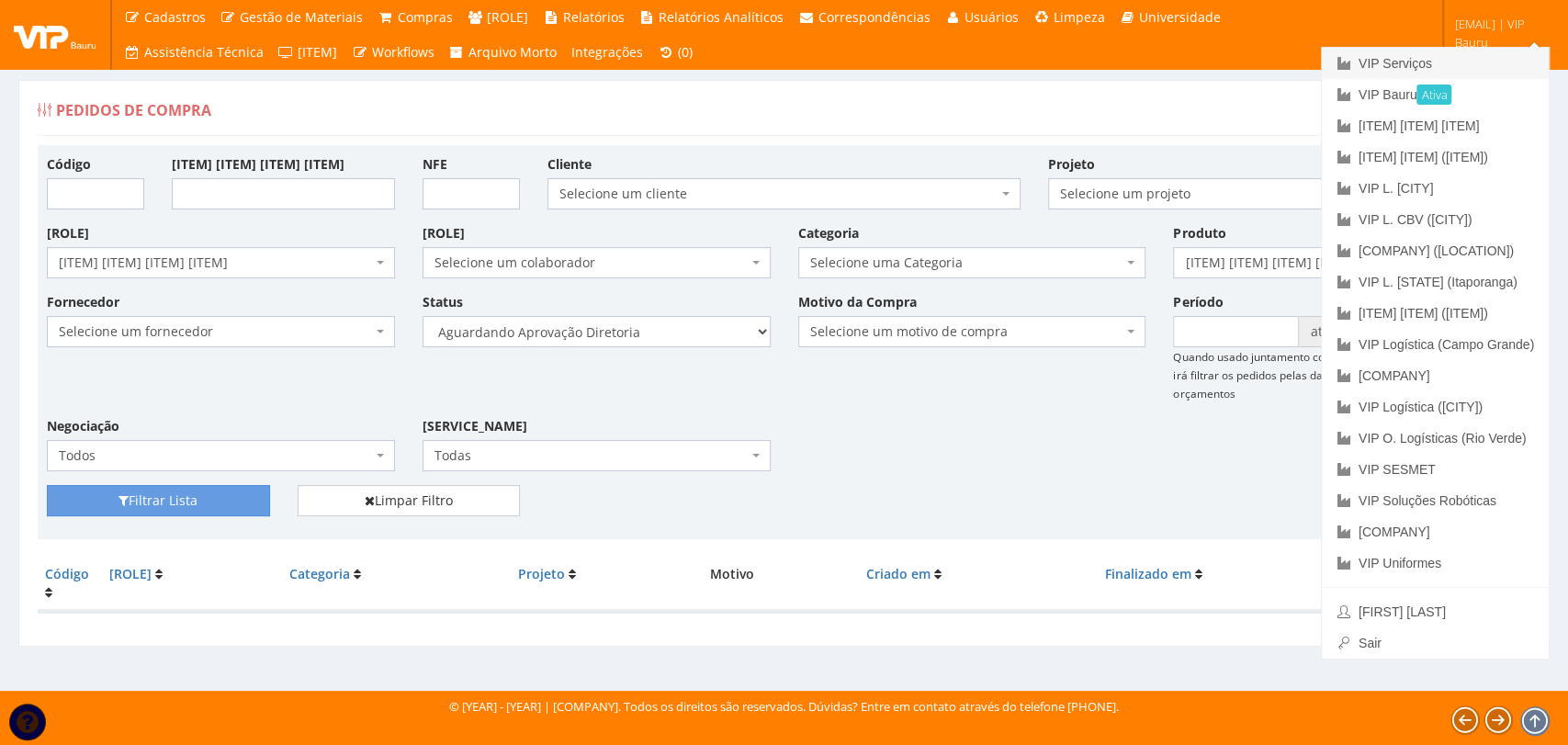 click on "VIP Serviços" at bounding box center [1435, 63] 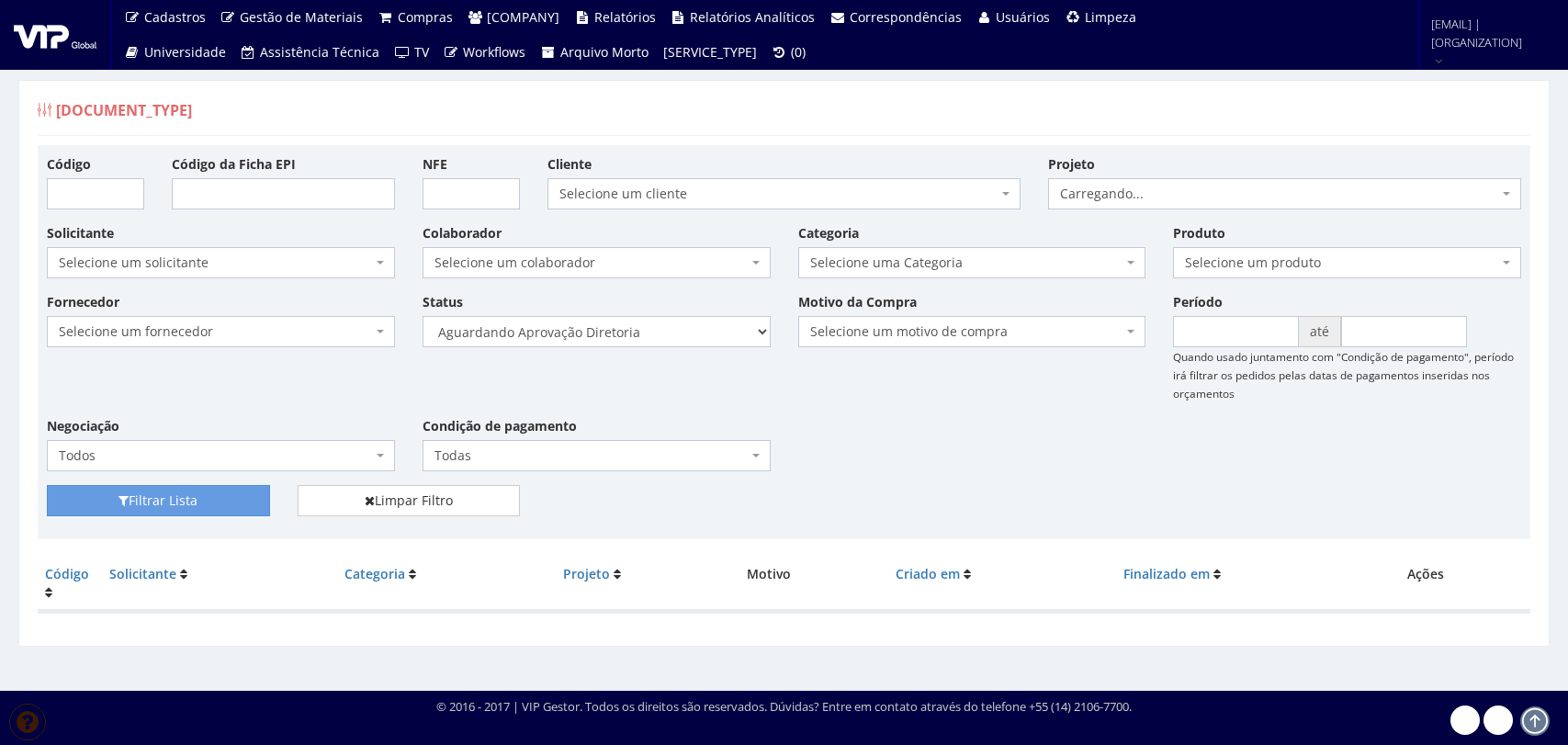 scroll, scrollTop: 0, scrollLeft: 0, axis: both 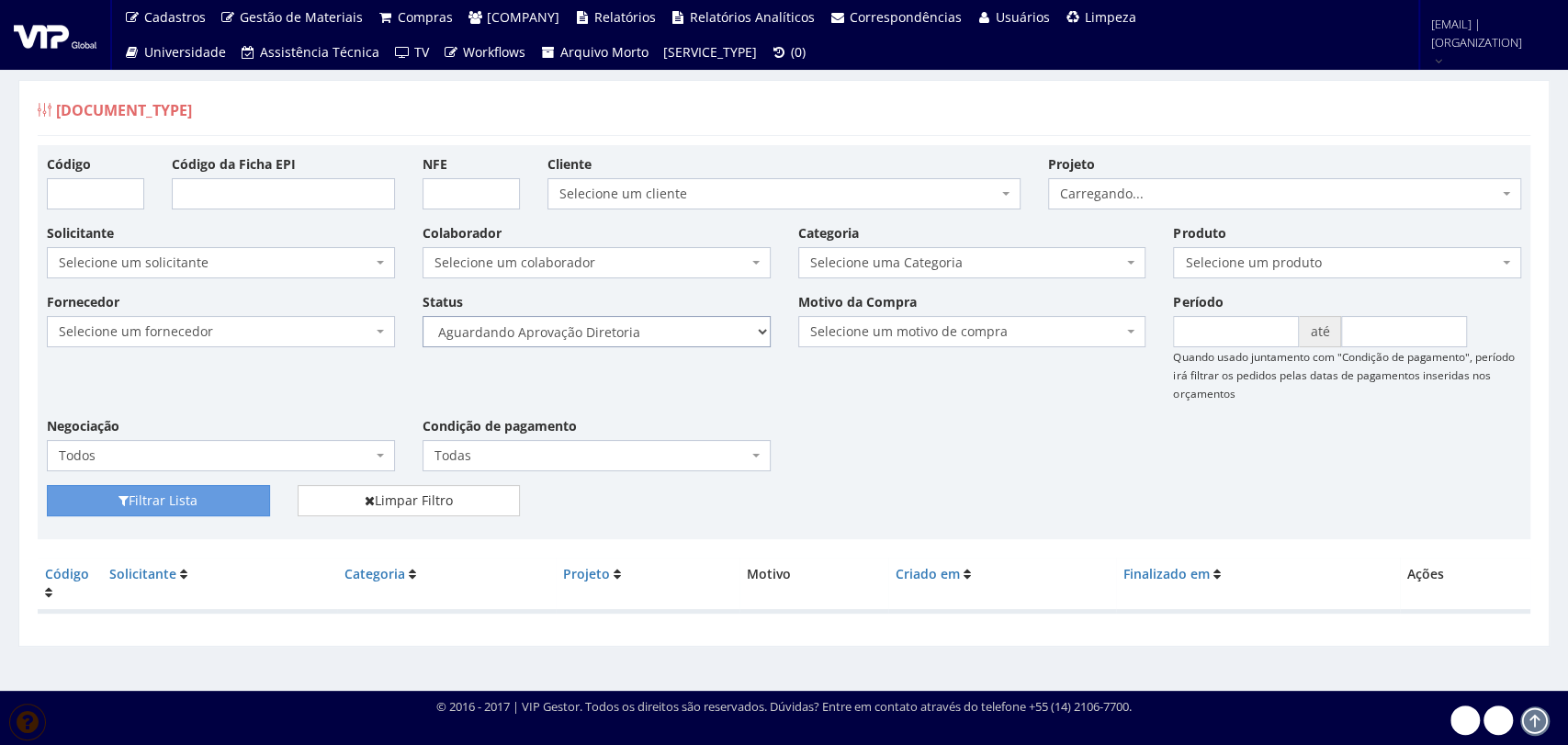 click on "[TEXT] [TEXT] [TEXT] [TEXT] [TEXT] [TEXT] [TEXT] [TEXT]" at bounding box center (596, 332) 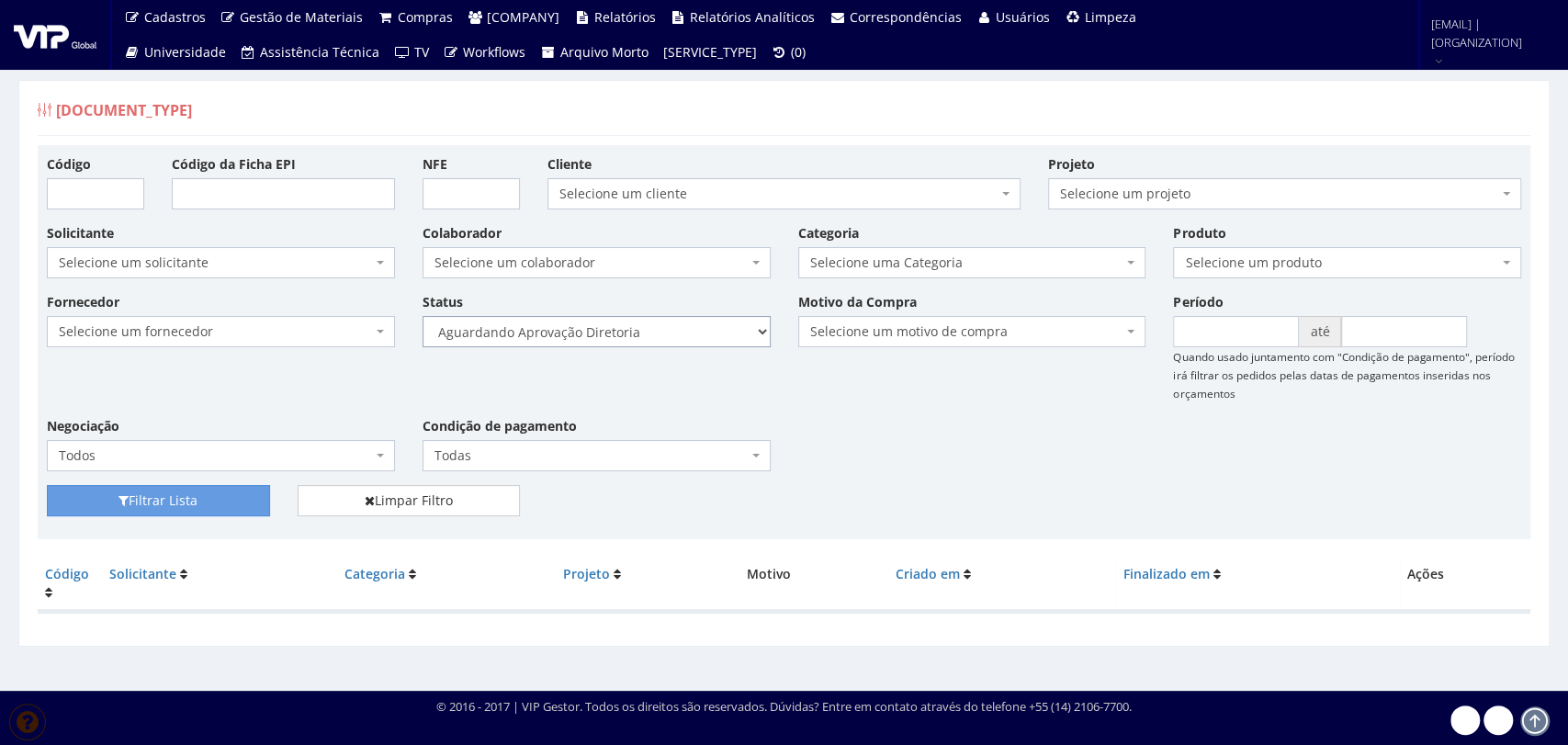 click on "[TEXT] [TEXT] [TEXT] [TEXT] [TEXT] [TEXT] [TEXT] [TEXT]" at bounding box center (596, 332) 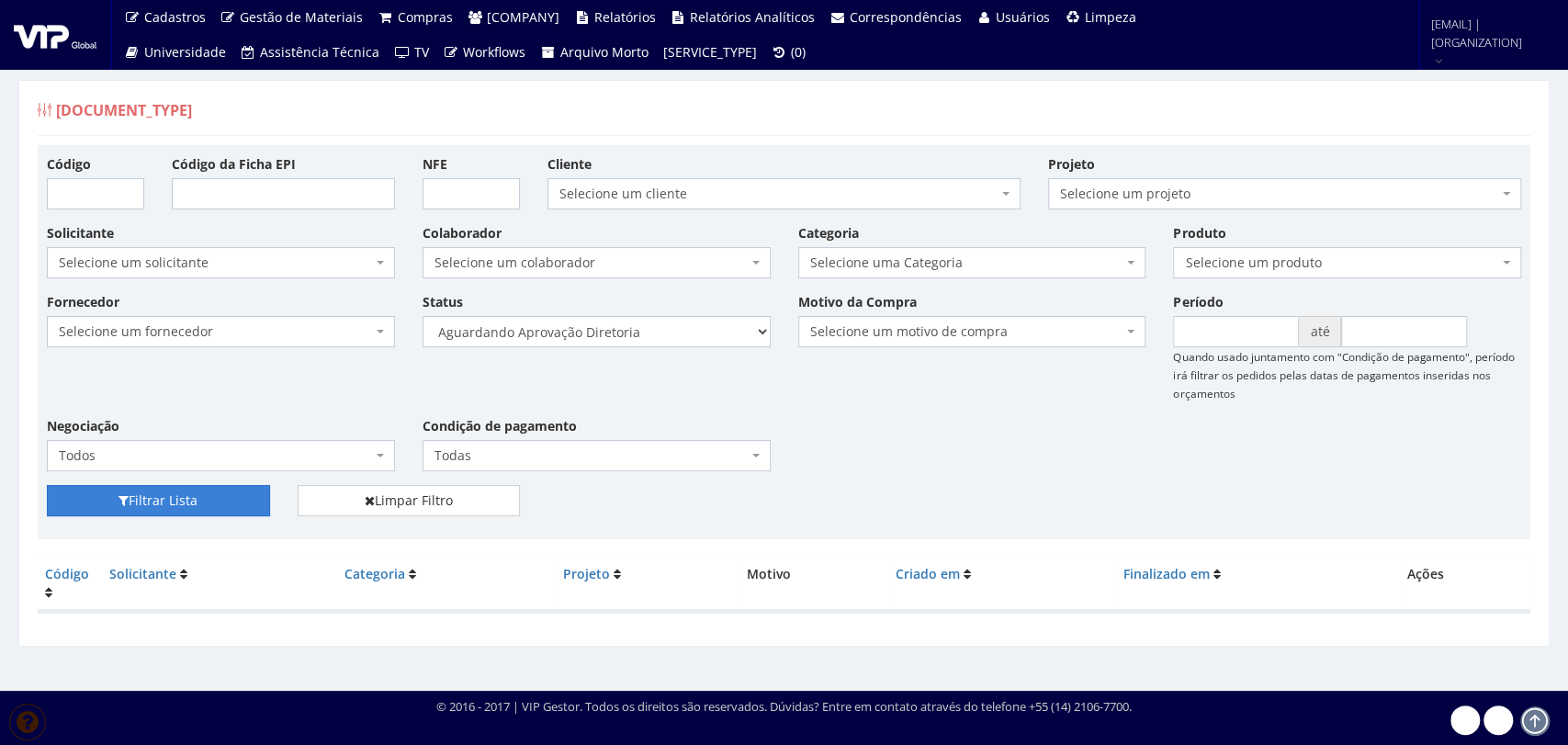 click on "Filtrar Lista" at bounding box center [158, 501] 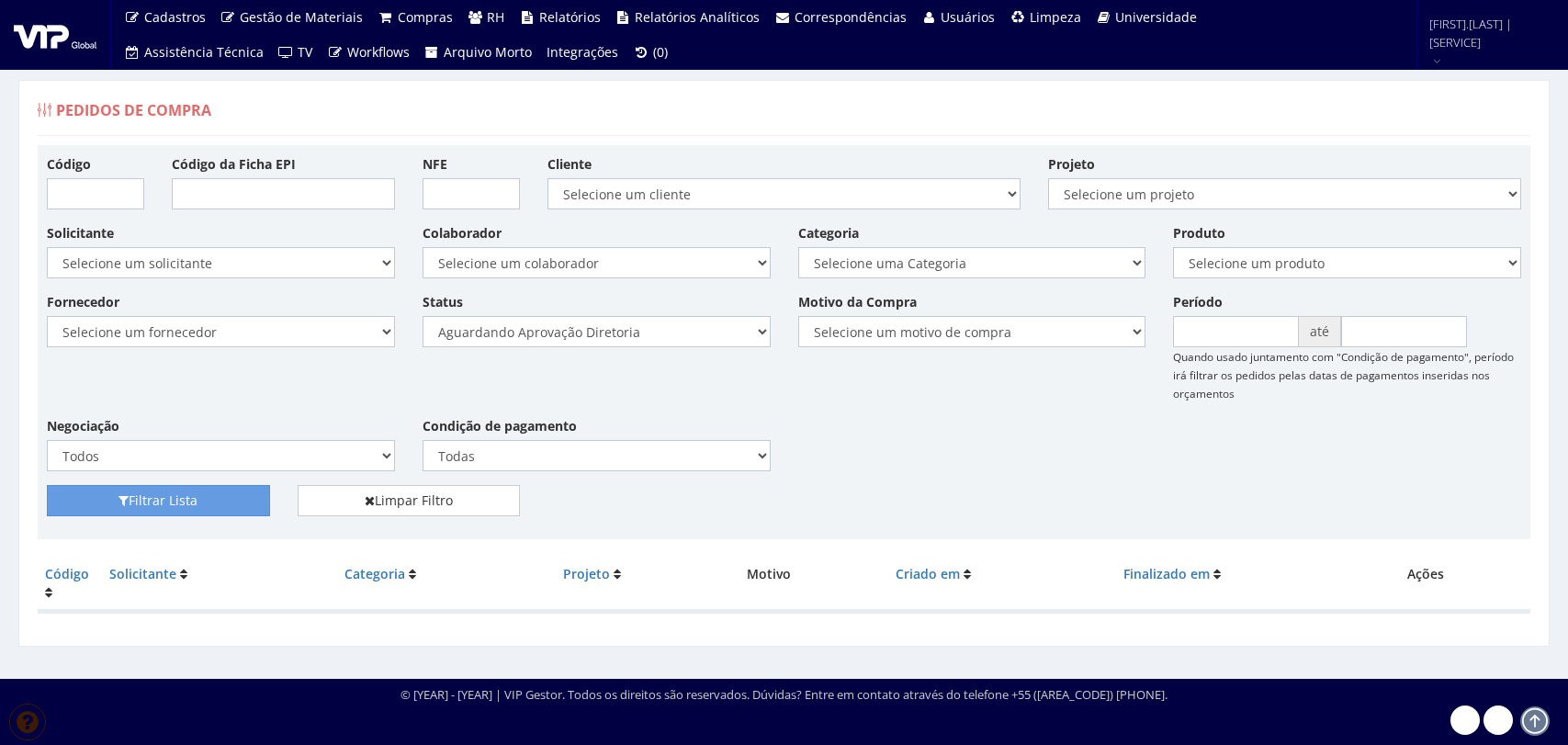 scroll, scrollTop: 0, scrollLeft: 0, axis: both 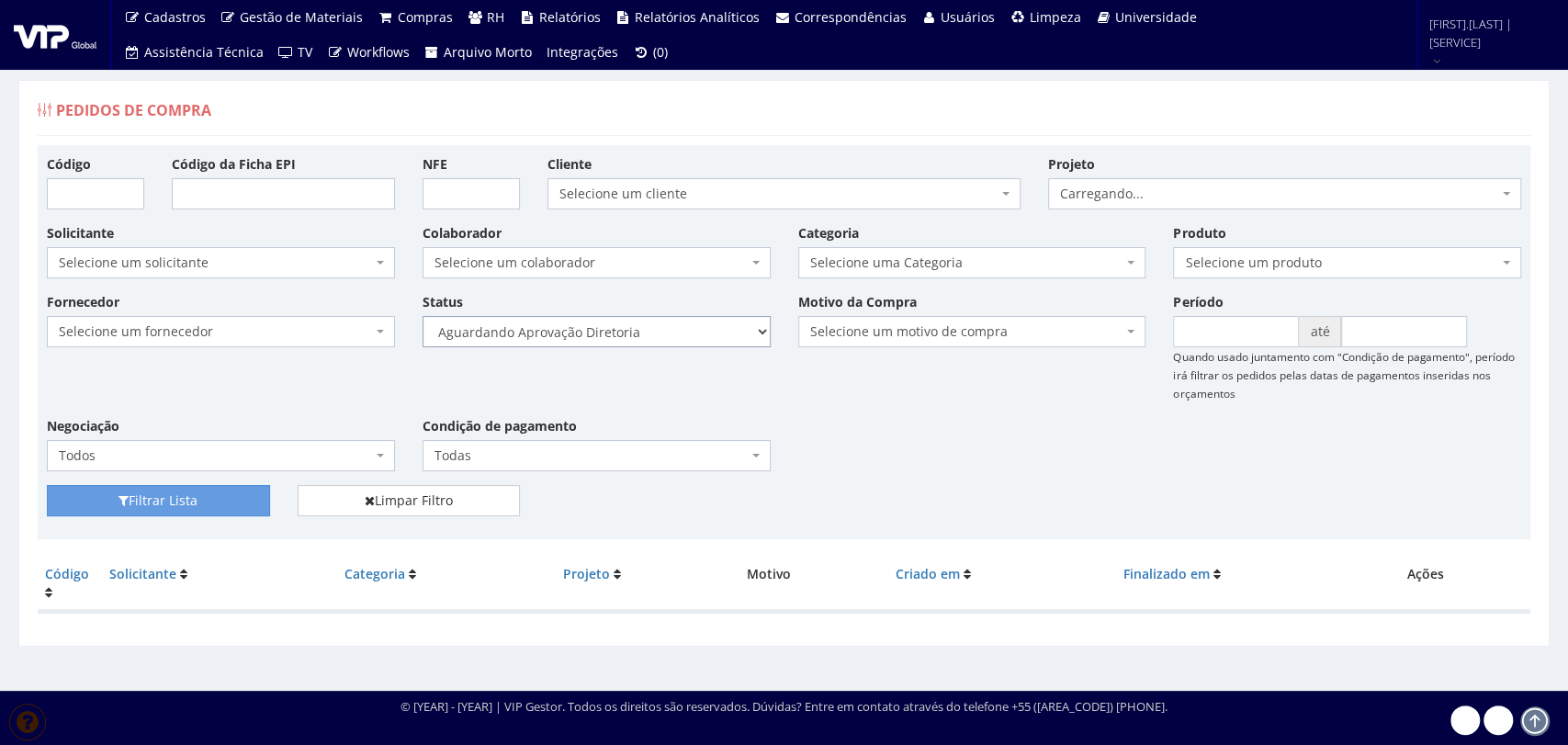 click on "Selecione um status Cancelado Aguardando Aprovação Diretoria Pedido Aprovado Aguardando Aprovação de Orçamento Orçamento Aprovado Compra Efetuada Entrega Efetuada Entrega Registrada" at bounding box center (596, 332) 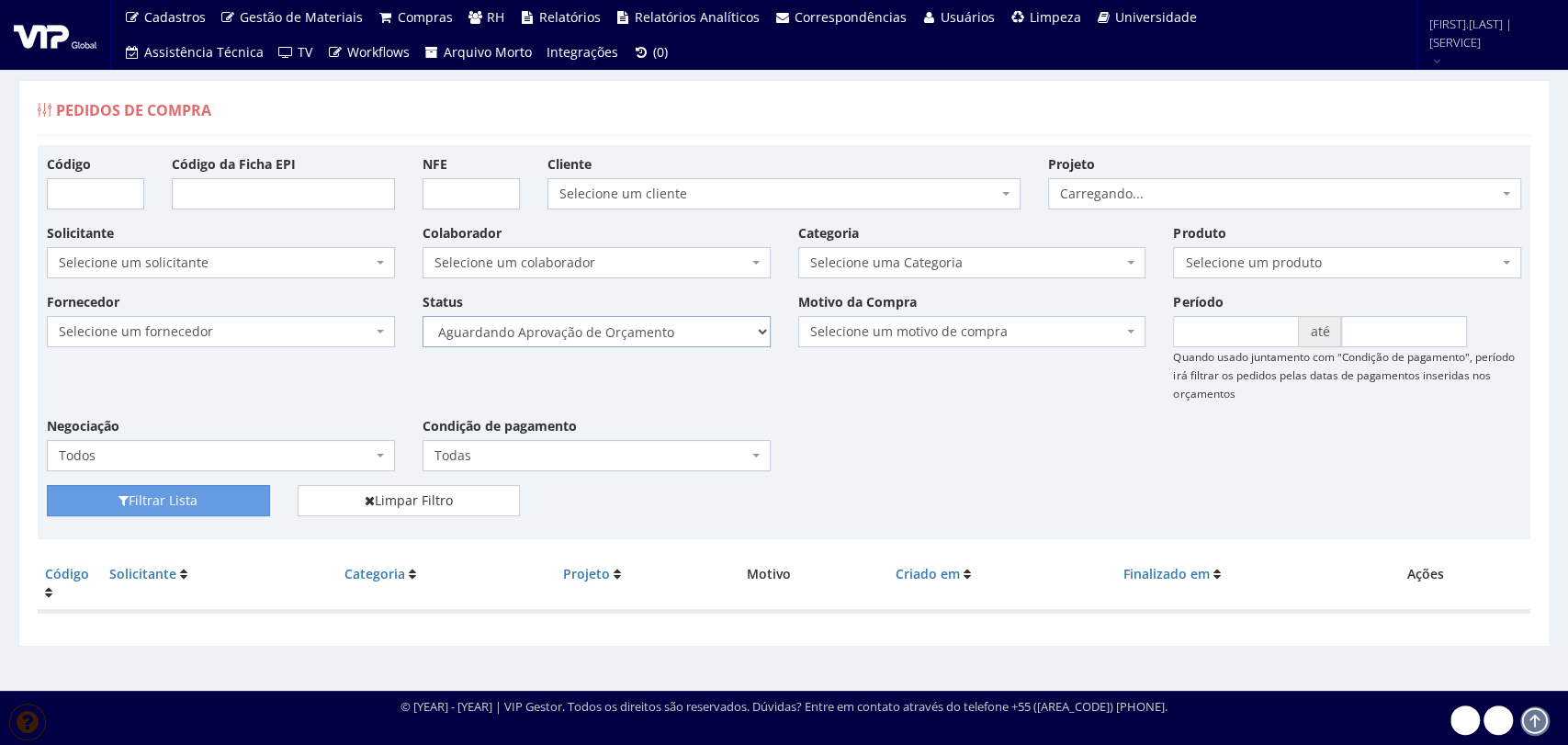click on "Selecione um status Cancelado Aguardando Aprovação Diretoria Pedido Aprovado Aguardando Aprovação de Orçamento Orçamento Aprovado Compra Efetuada Entrega Efetuada Entrega Registrada" at bounding box center [596, 332] 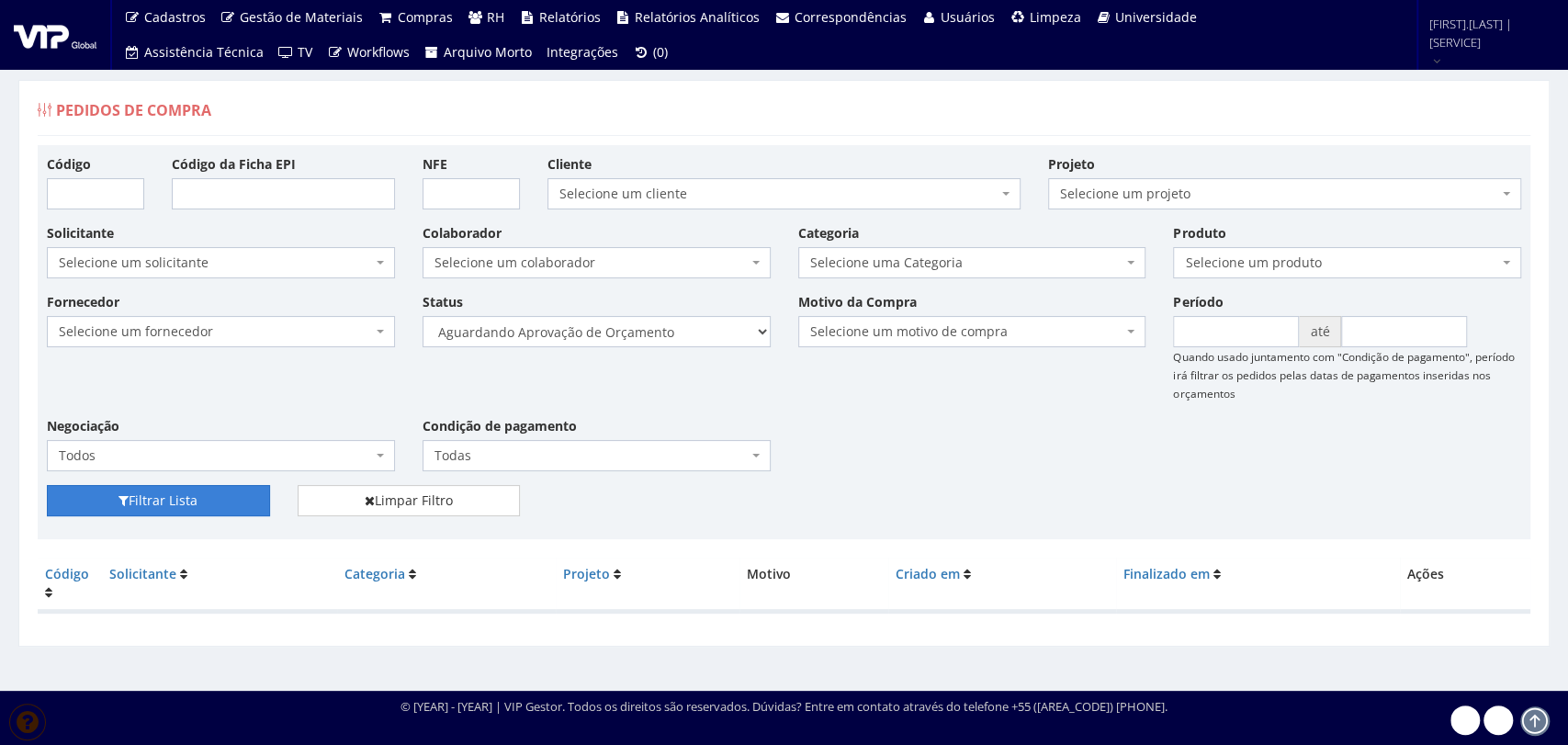 click on "Filtrar [LAST]" at bounding box center [158, 501] 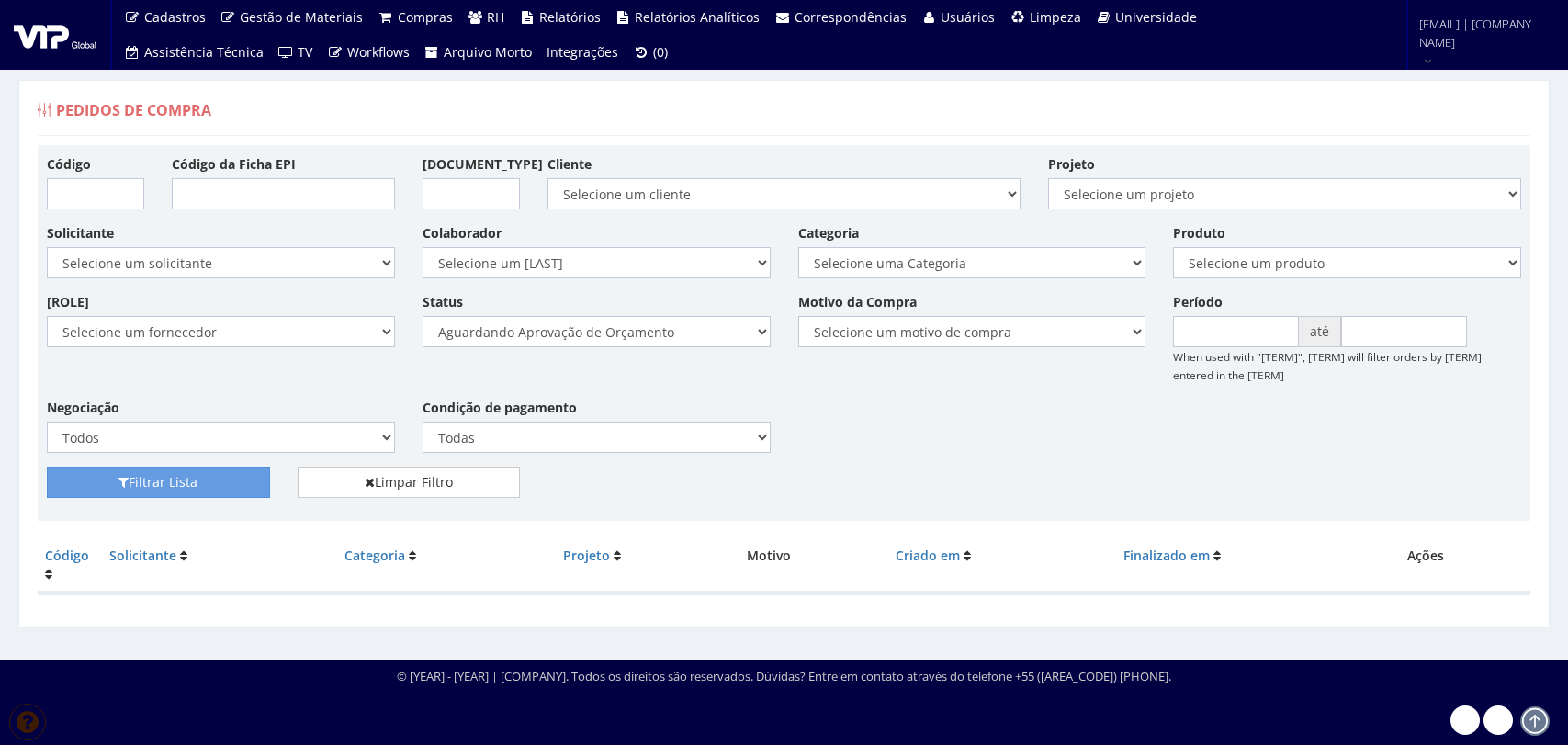 scroll, scrollTop: 0, scrollLeft: 0, axis: both 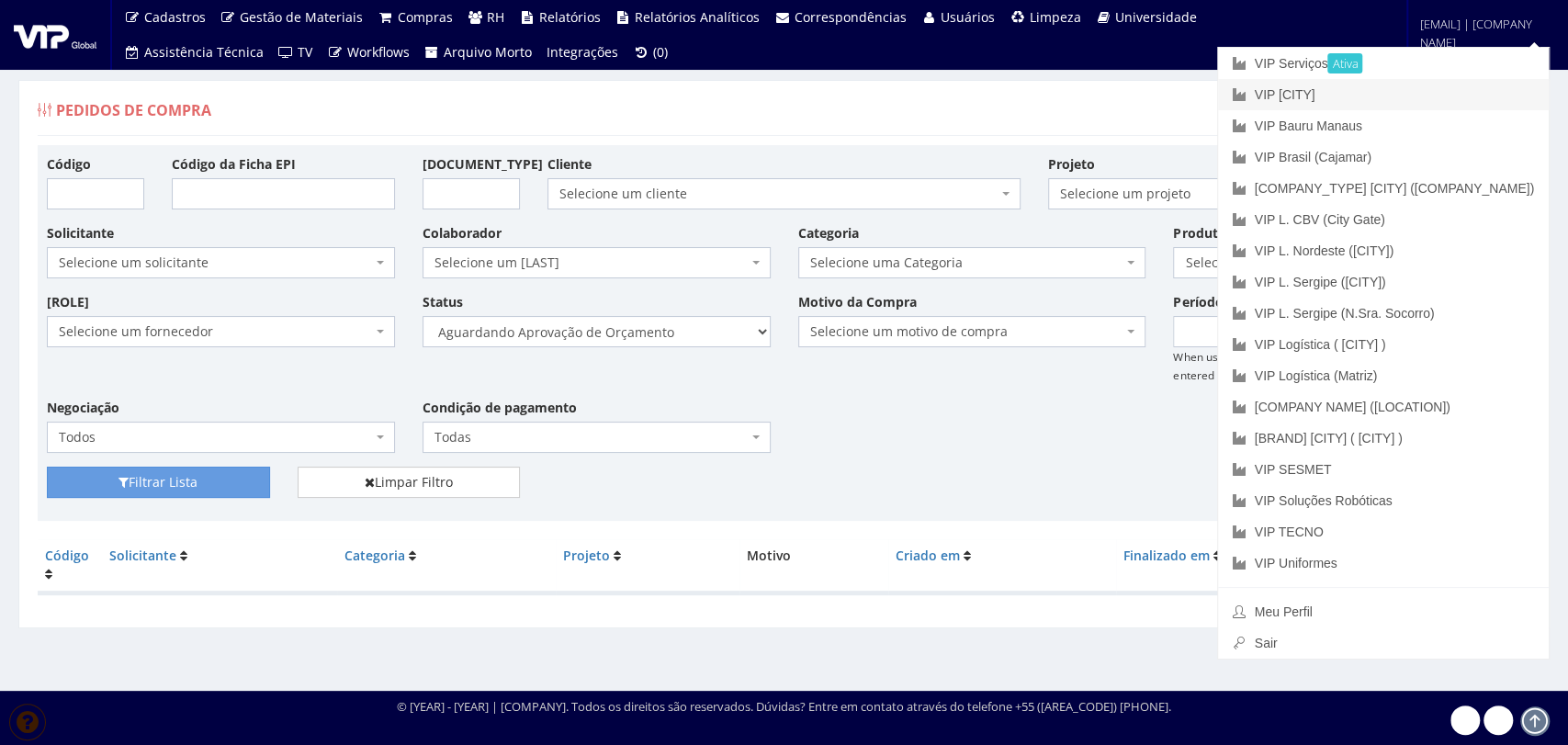 click on "[COMPANY_NAME]" at bounding box center [1383, 95] 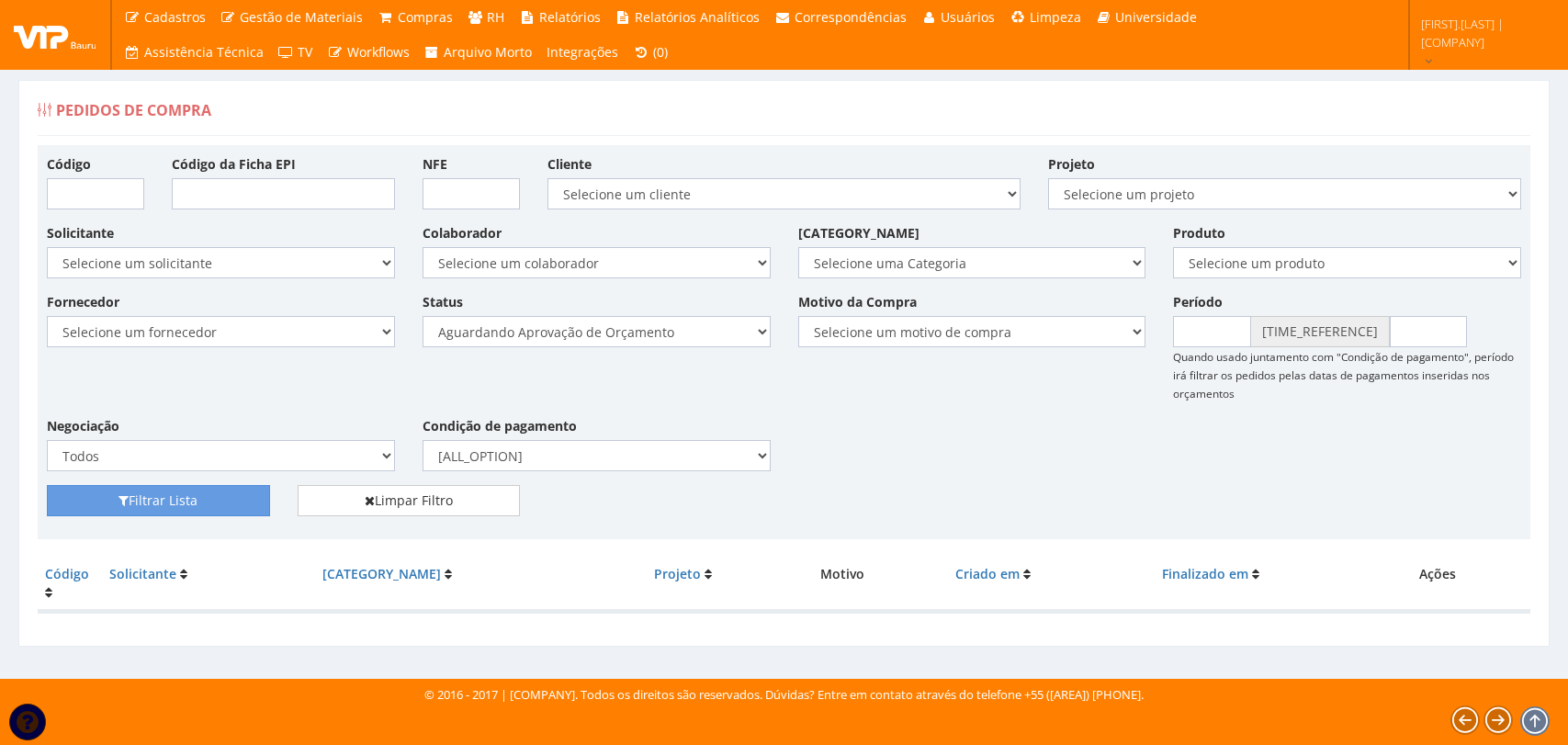 scroll, scrollTop: 0, scrollLeft: 0, axis: both 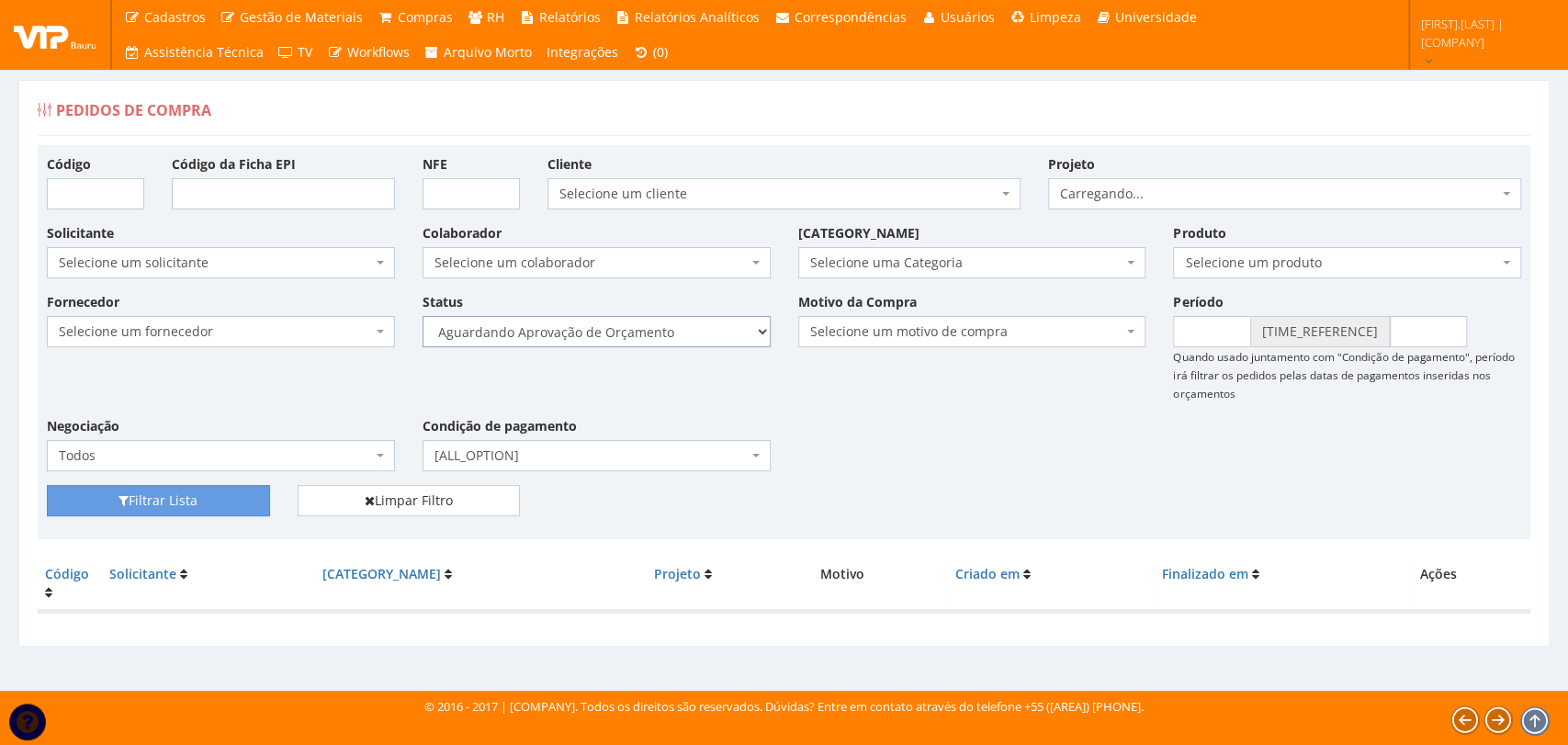 click on "Selecione um status Cancelado Aguardando Aprovação Diretoria Pedido Aprovado Aguardando Aprovação de Orçamento Orçamento Aprovado Compra Efetuada Entrega Efetuada Entrega Registrada" at bounding box center (596, 332) 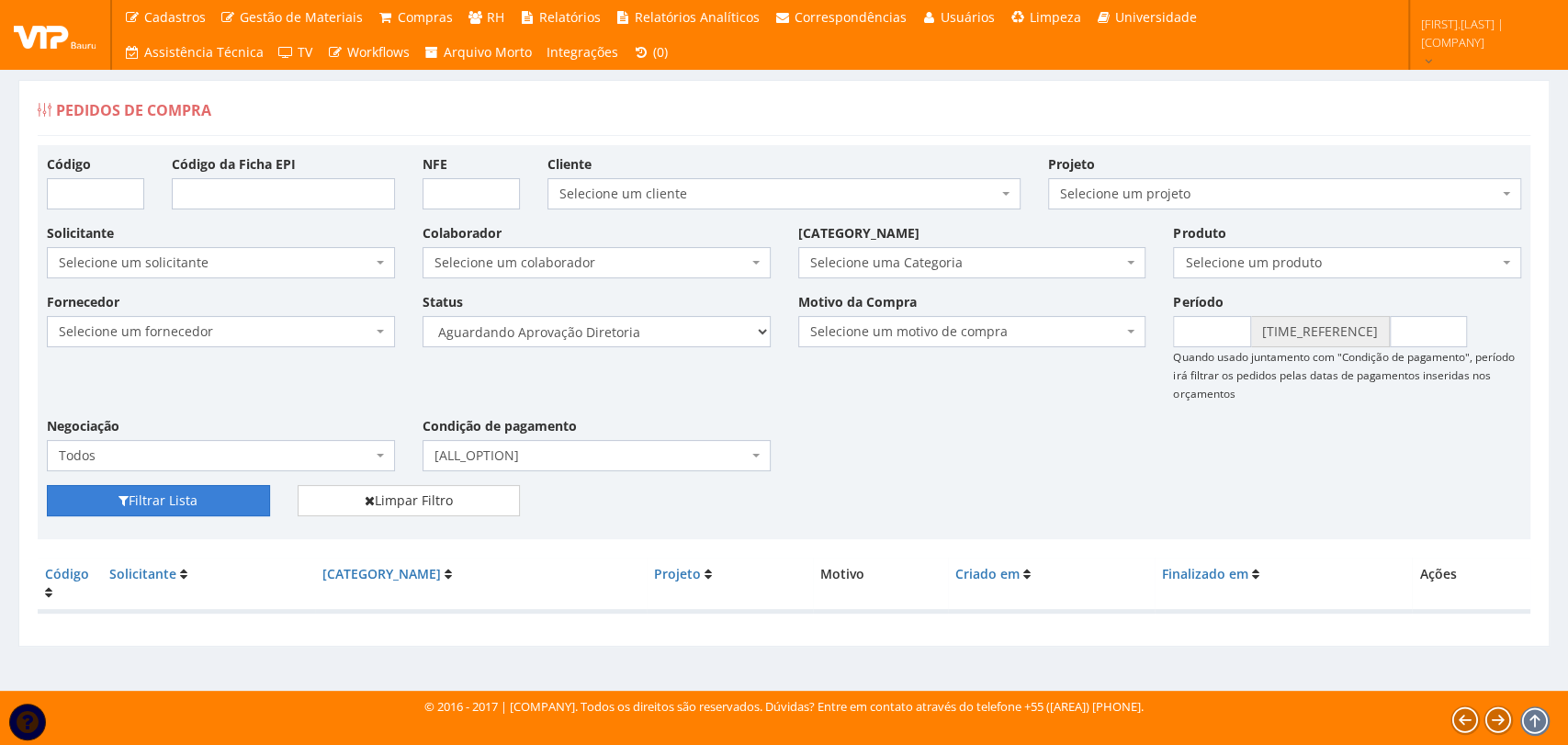 click on "Filtrar Lista" at bounding box center [158, 501] 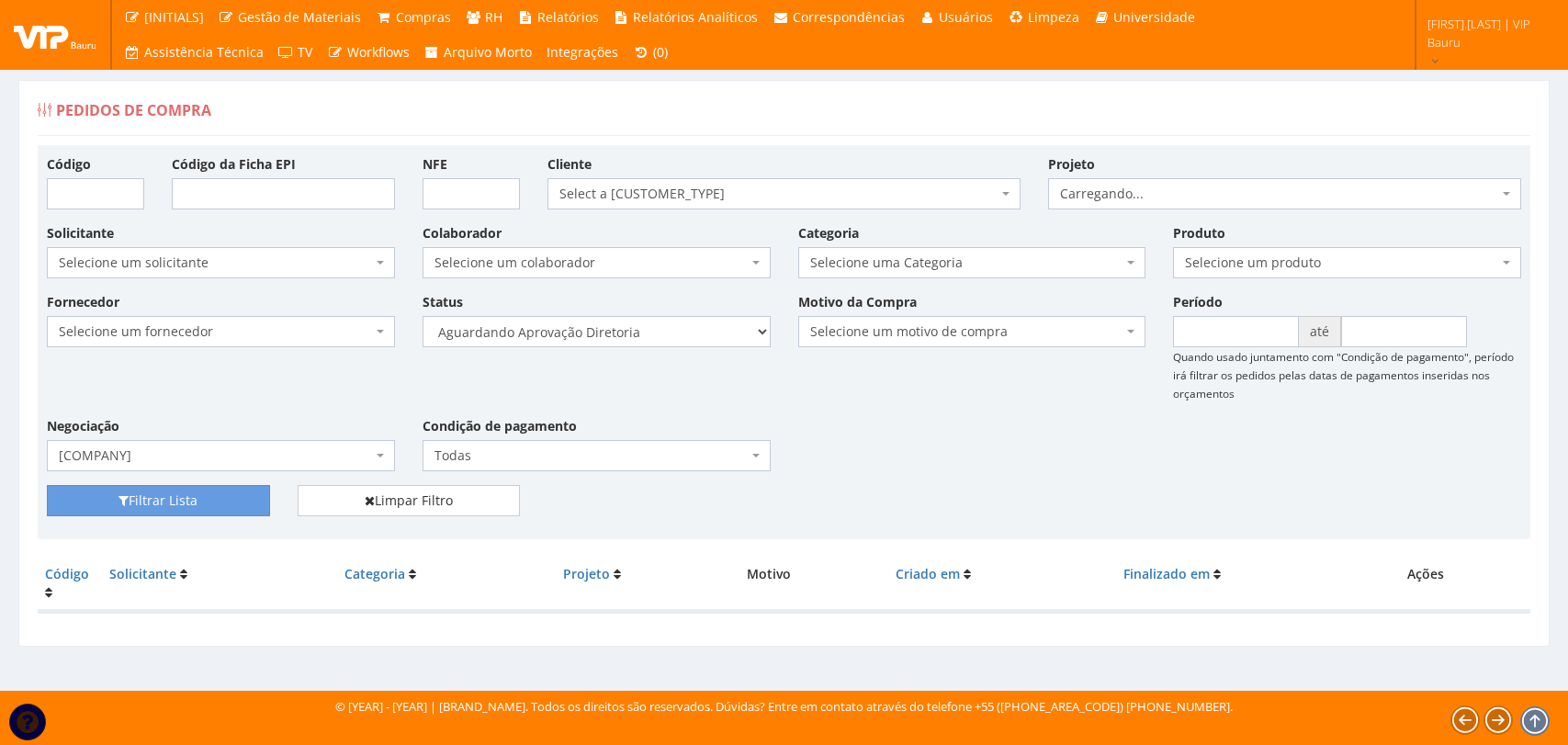 scroll, scrollTop: 0, scrollLeft: 0, axis: both 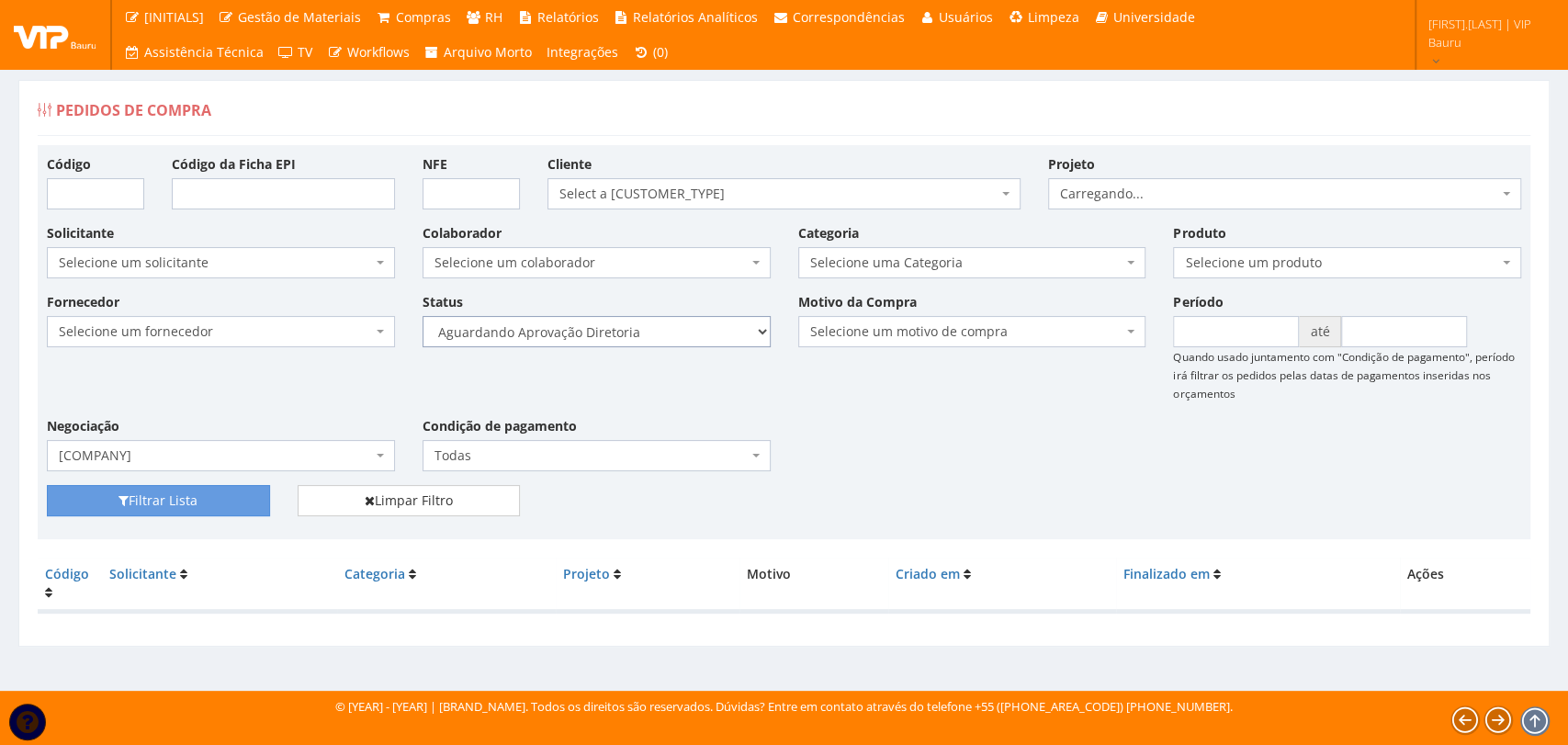 click on "Selecione um status Cancelado Aguardando Aprovação Diretoria Pedido Aprovado Aguardando Aprovação de Orçamento Orçamento Aprovado Compra Efetuada Entrega Efetuada Entrega Registrada" at bounding box center [596, 332] 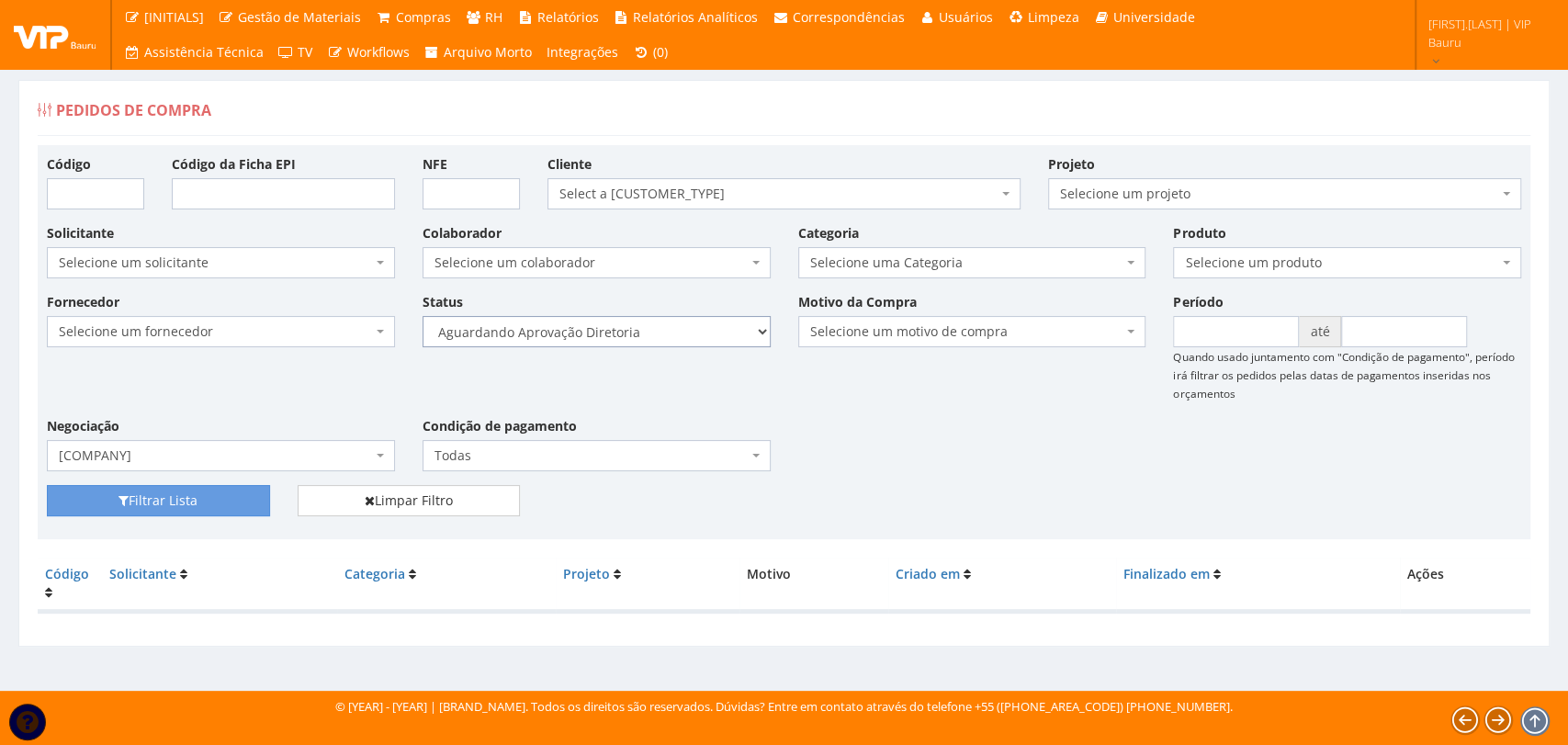 click on "Selecione um status Cancelado Aguardando Aprovação Diretoria Pedido Aprovado Aguardando Aprovação de Orçamento Orçamento Aprovado Compra Efetuada Entrega Efetuada Entrega Registrada" at bounding box center (596, 332) 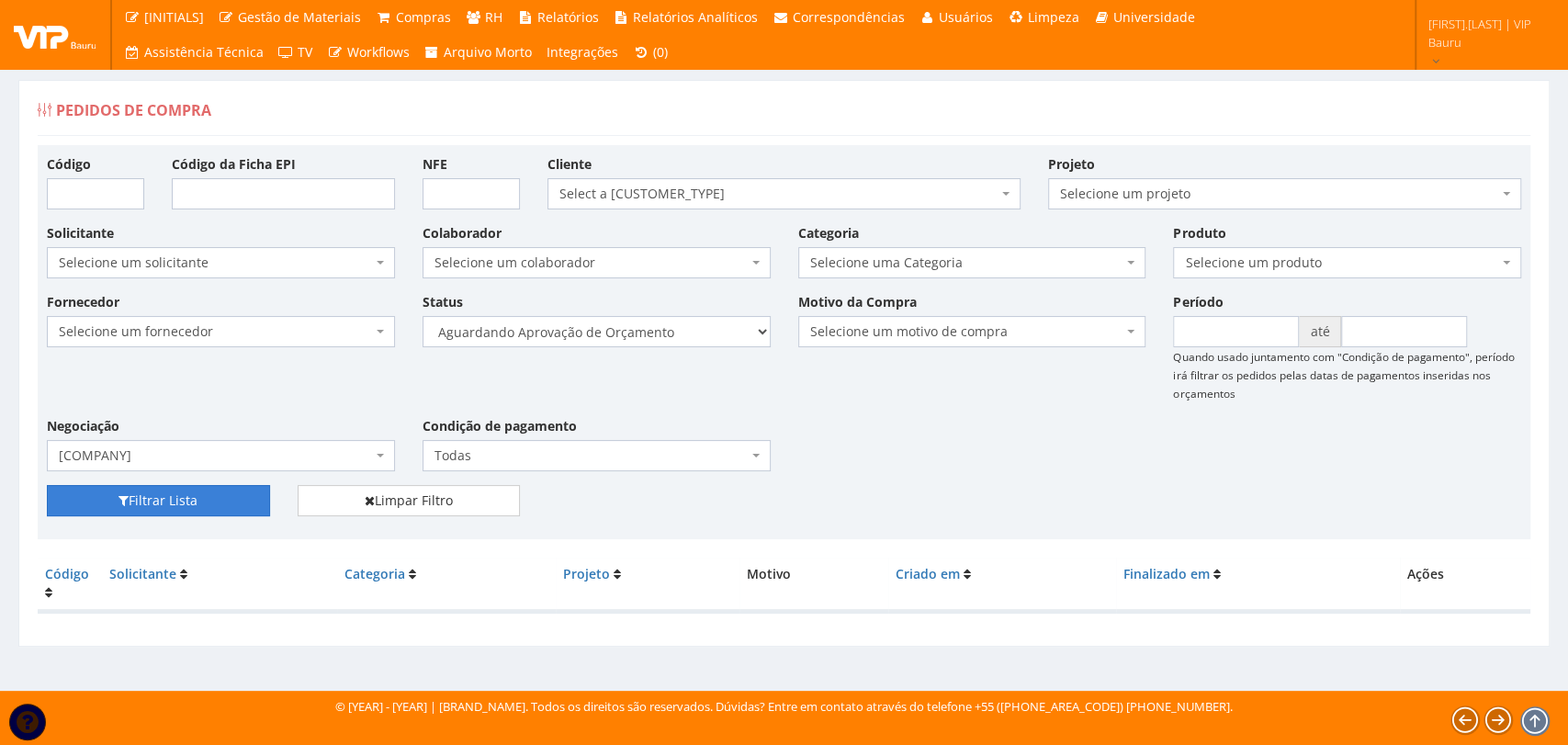 click on "Filtrar Lista" at bounding box center [158, 501] 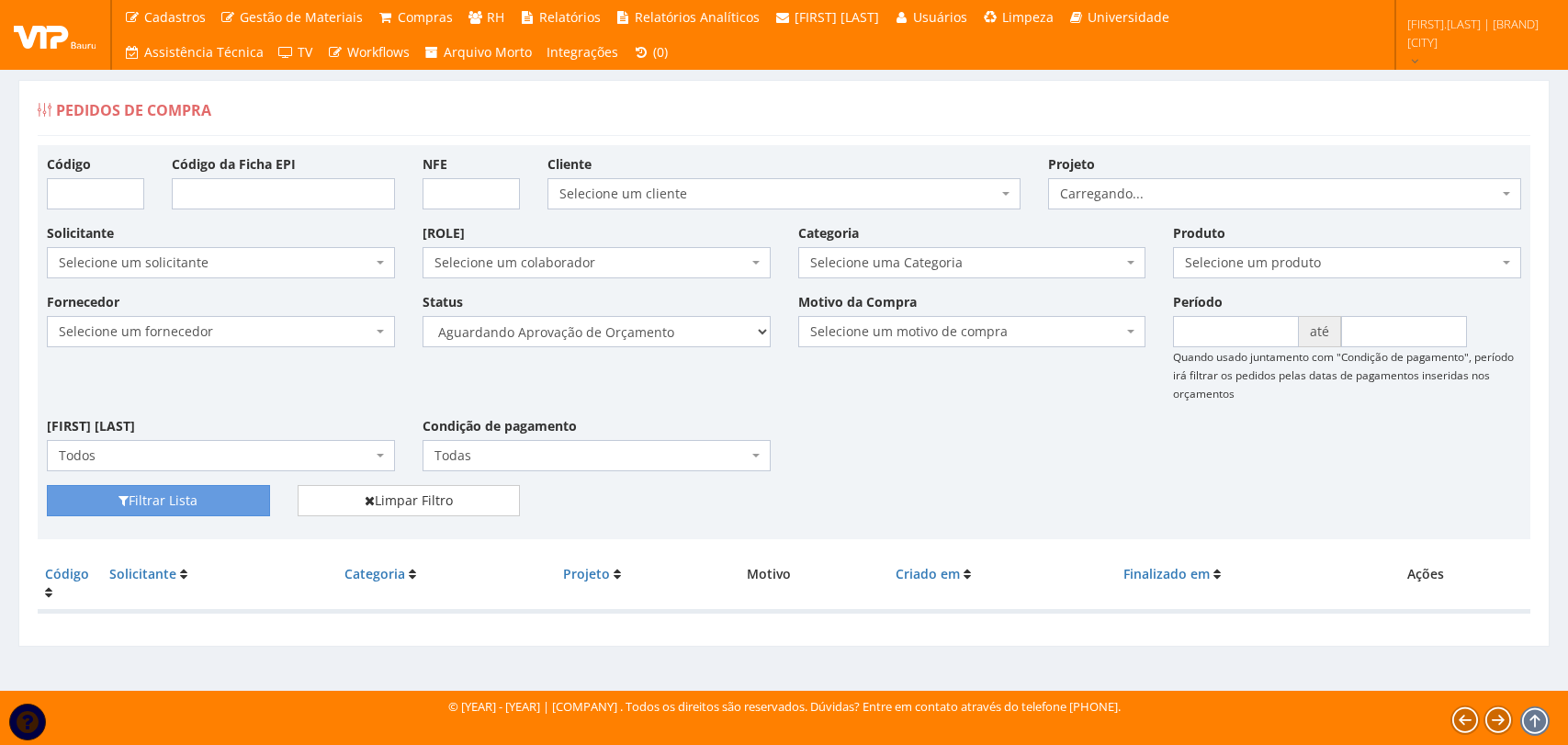 scroll, scrollTop: 0, scrollLeft: 0, axis: both 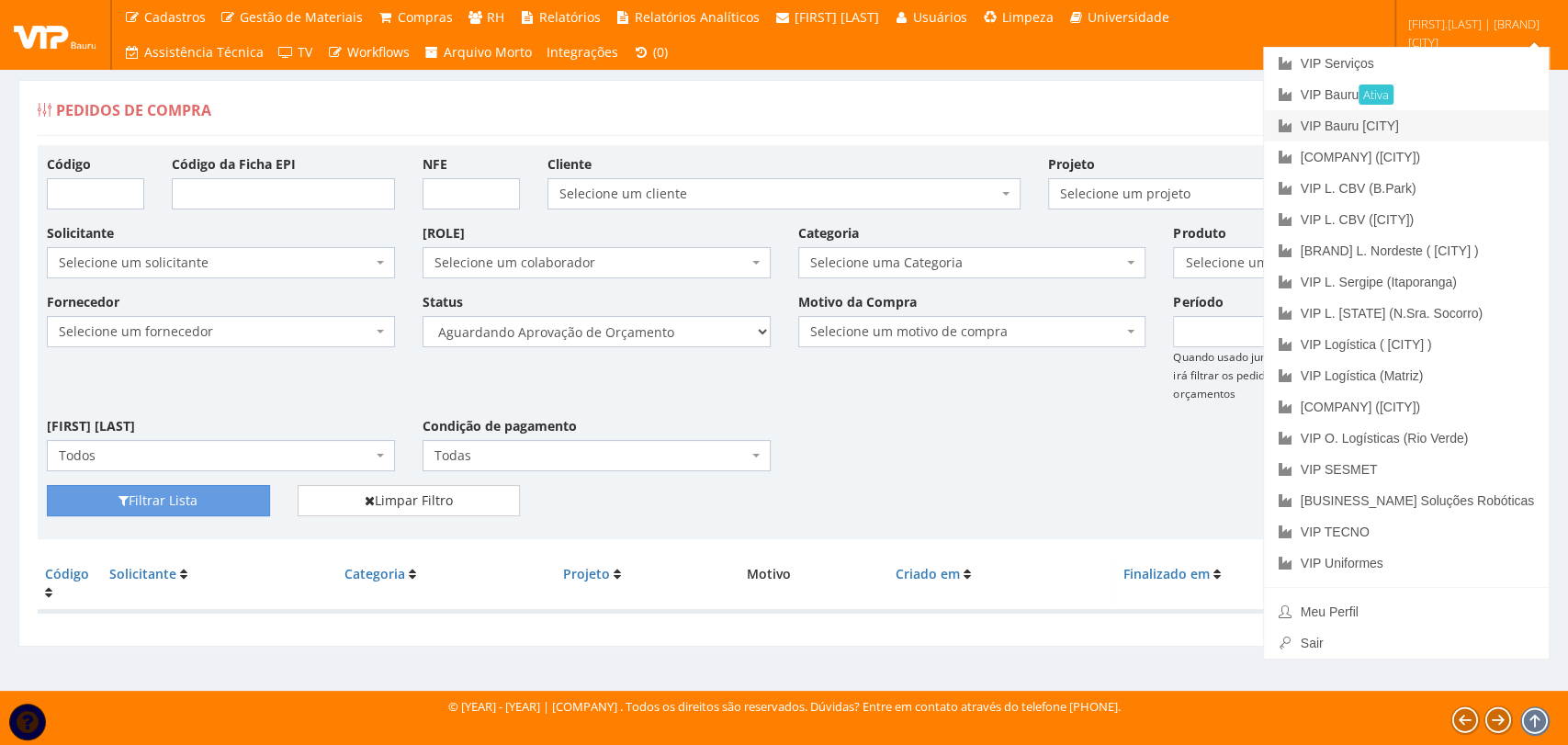 click on "VIP Bauru [CITY]" at bounding box center [1406, 126] 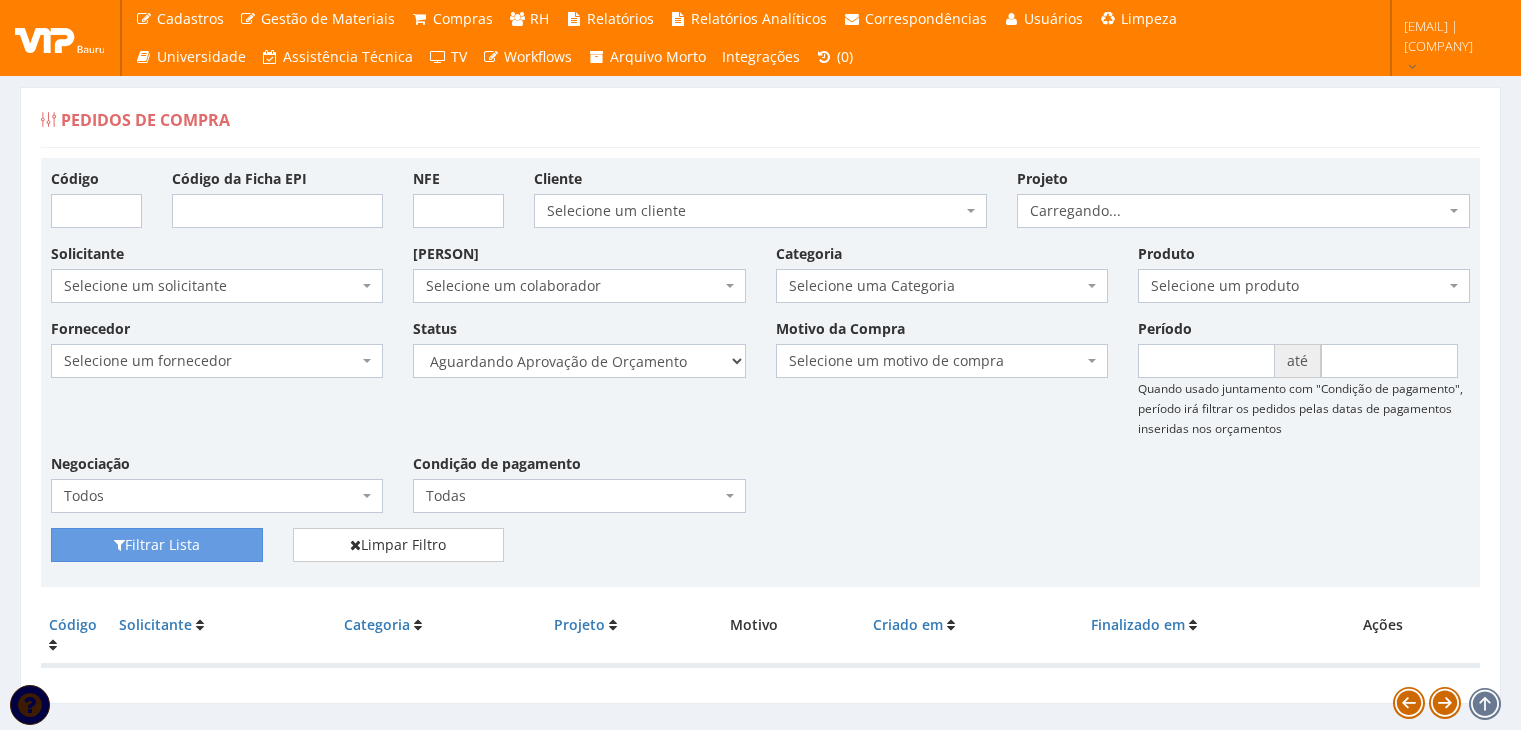 scroll, scrollTop: 0, scrollLeft: 0, axis: both 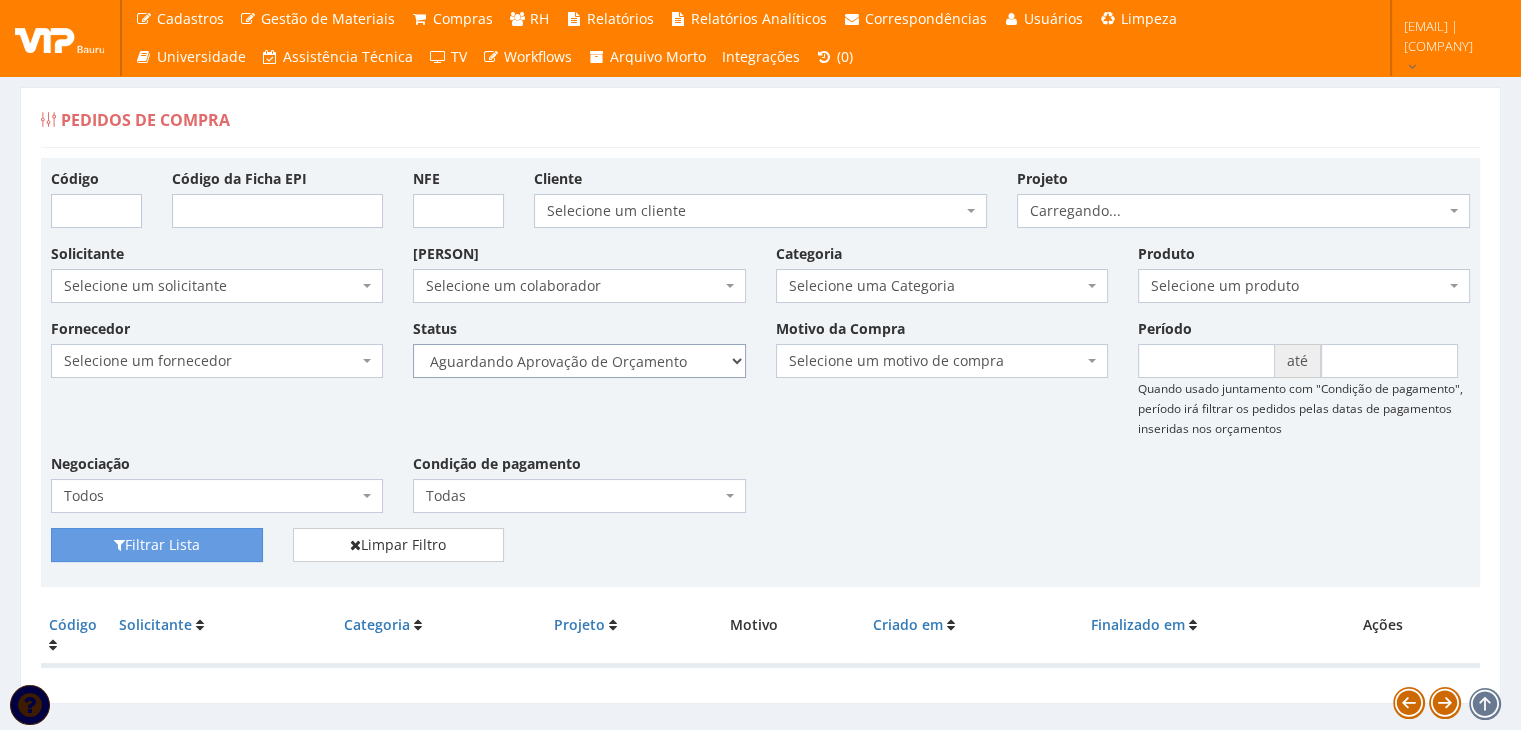 click on "Selecione um status Cancelado Aguardando Aprovação Diretoria Pedido Aprovado Aguardando Aprovação de Orçamento Orçamento Aprovado Compra Efetuada Entrega Efetuada Entrega Registrada" at bounding box center (579, 361) 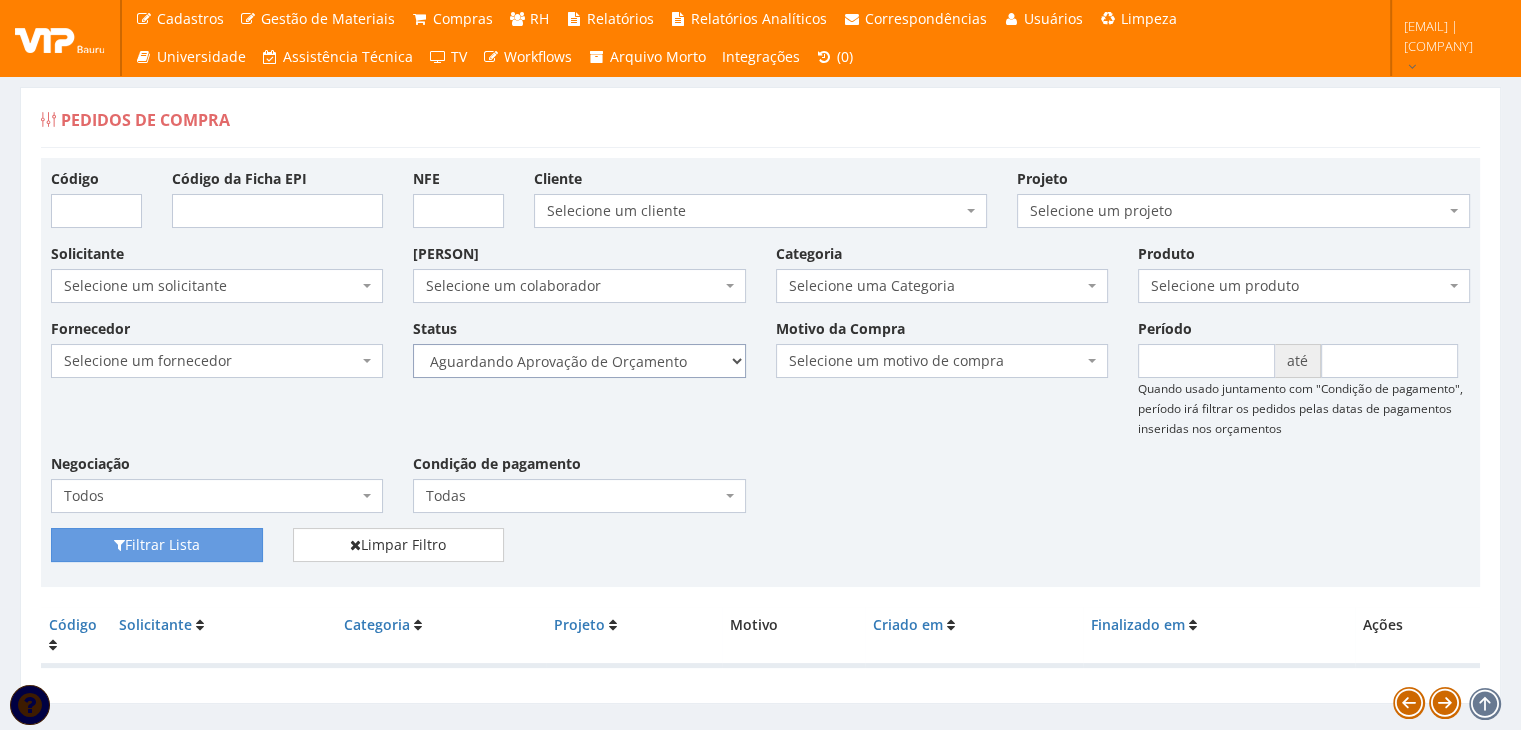 select on "1" 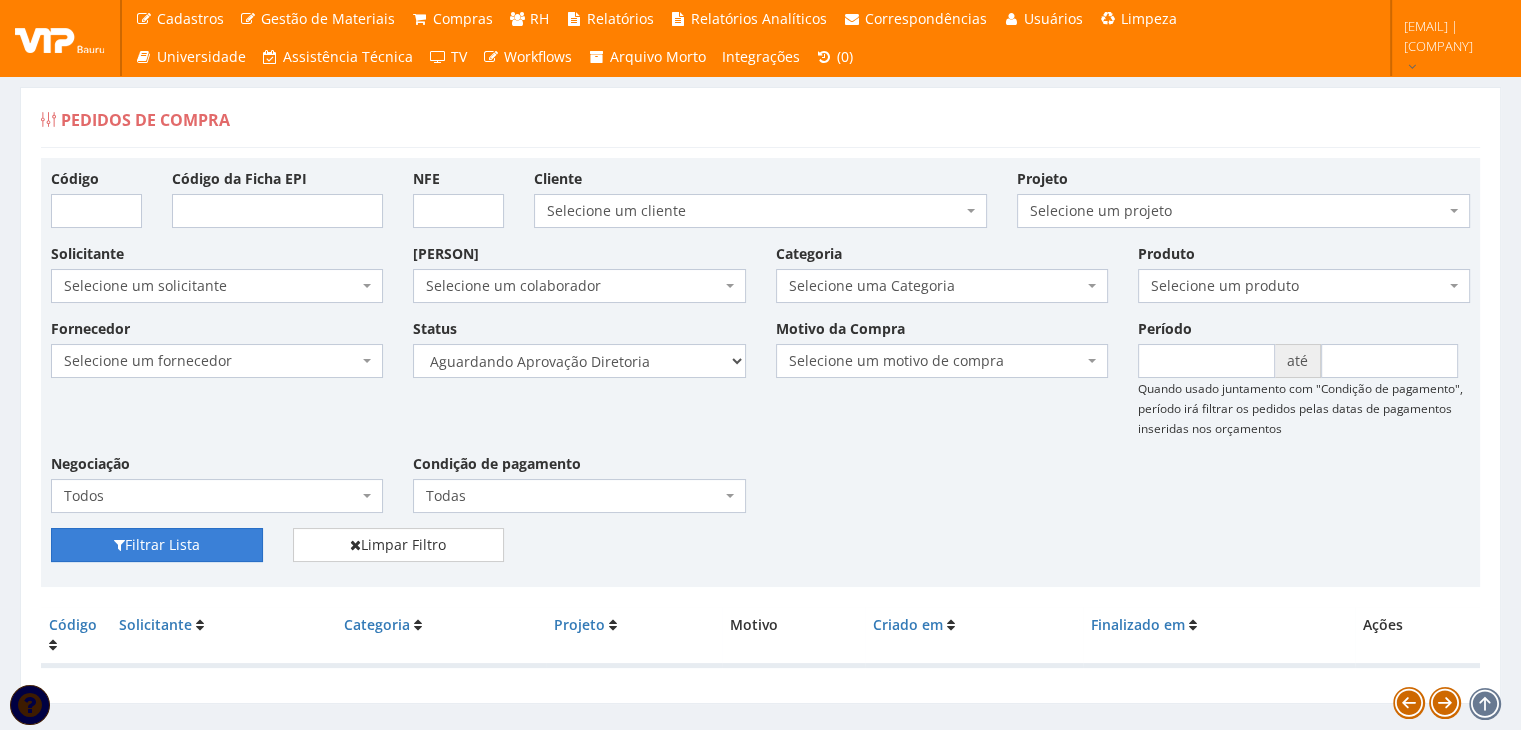 click on "Filtrar Lista" at bounding box center (157, 545) 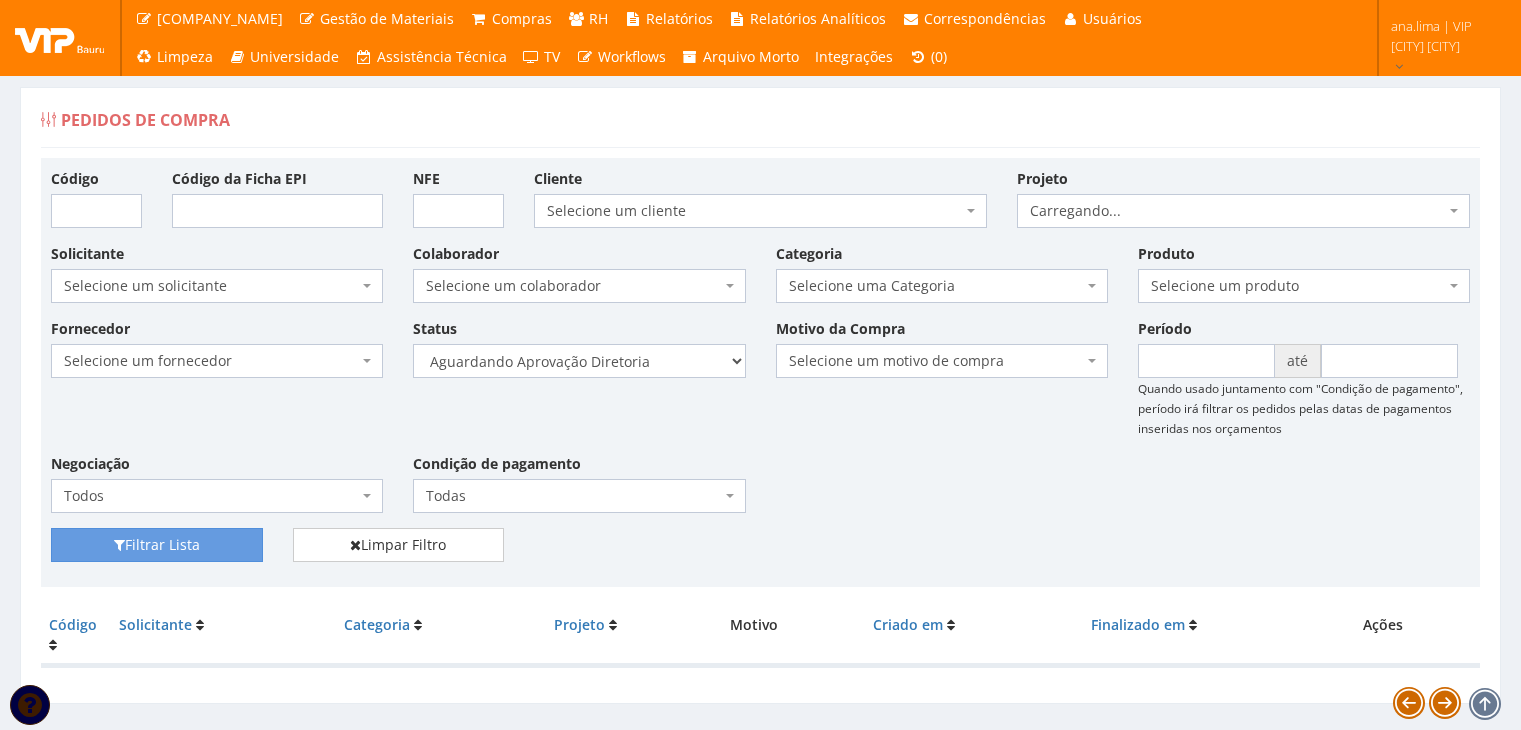 scroll, scrollTop: 0, scrollLeft: 0, axis: both 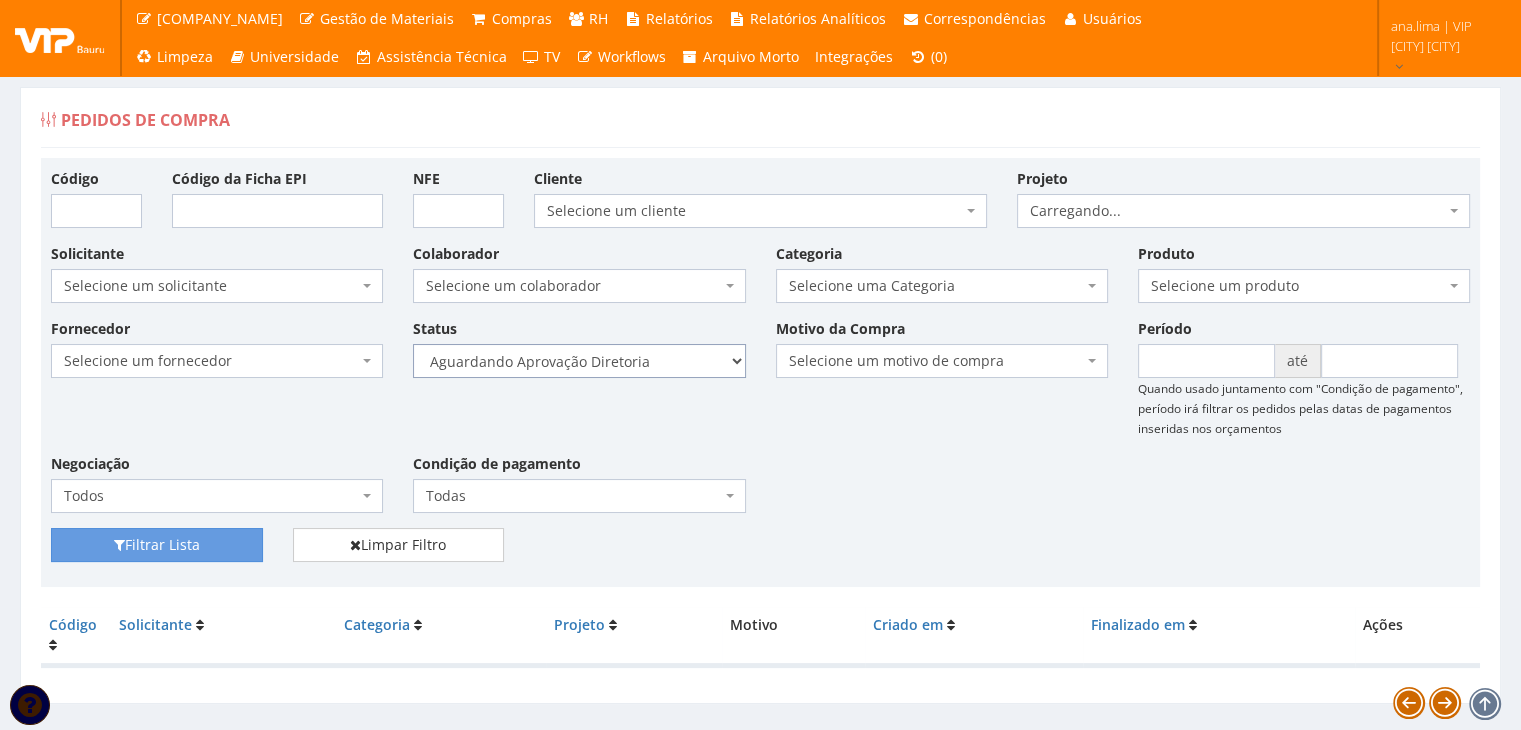 click on "Selecione um status Cancelado Aguardando Aprovação Diretoria Pedido Aprovado Aguardando Aprovação de Orçamento Orçamento Aprovado Compra Efetuada Entrega Efetuada Entrega Registrada" at bounding box center (579, 361) 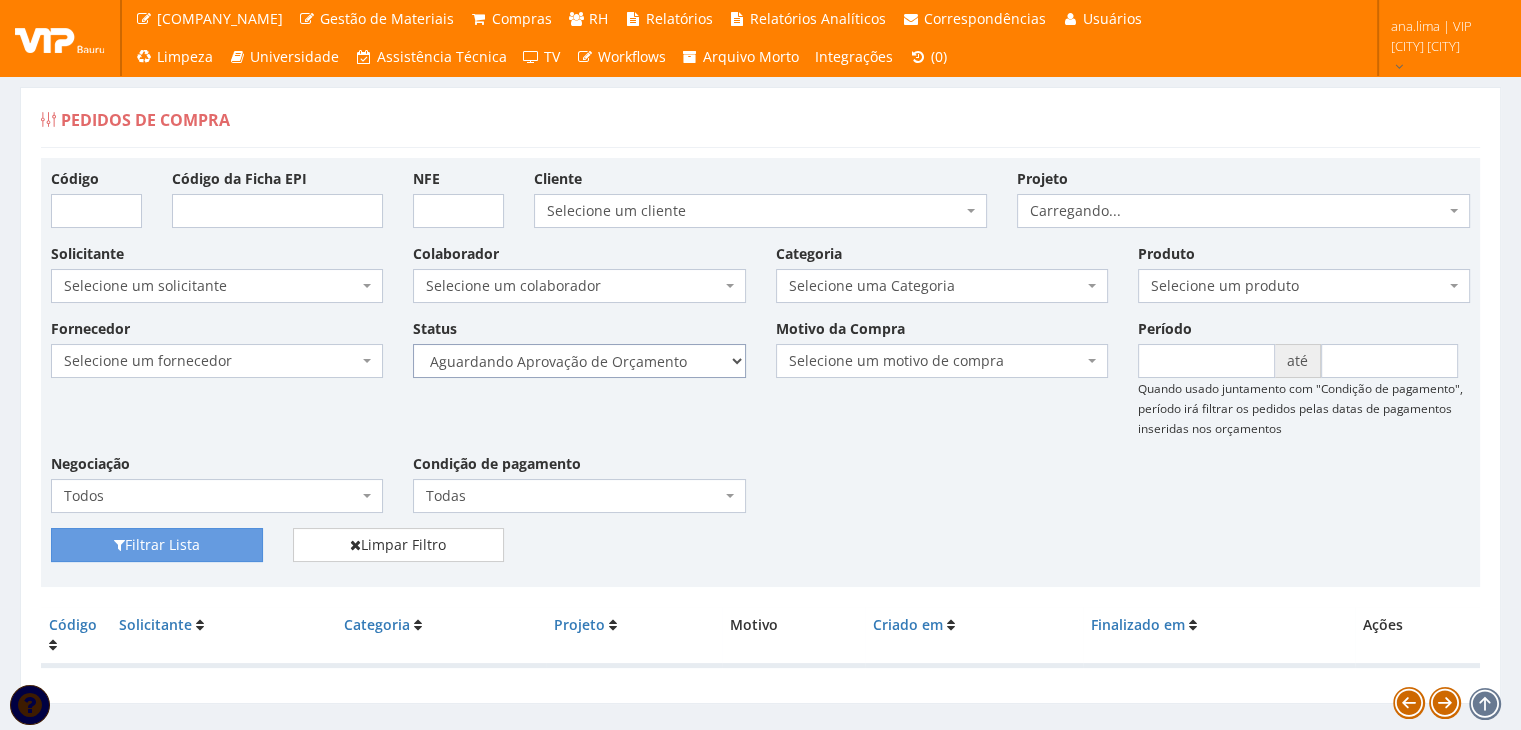 click on "Selecione um status Cancelado Aguardando Aprovação Diretoria Pedido Aprovado Aguardando Aprovação de Orçamento Orçamento Aprovado Compra Efetuada Entrega Efetuada Entrega Registrada" at bounding box center [579, 361] 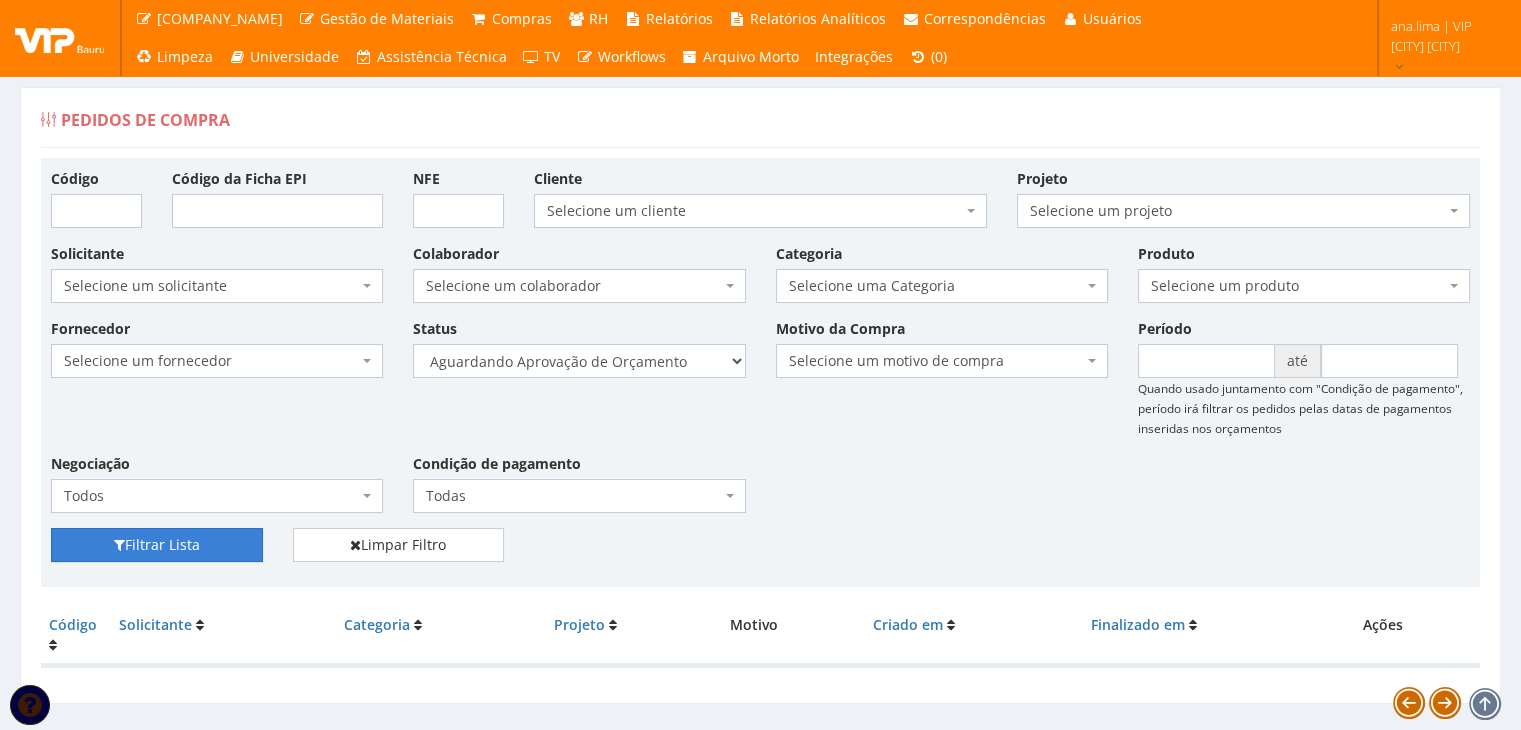 click on "Filtrar Lista" at bounding box center (157, 545) 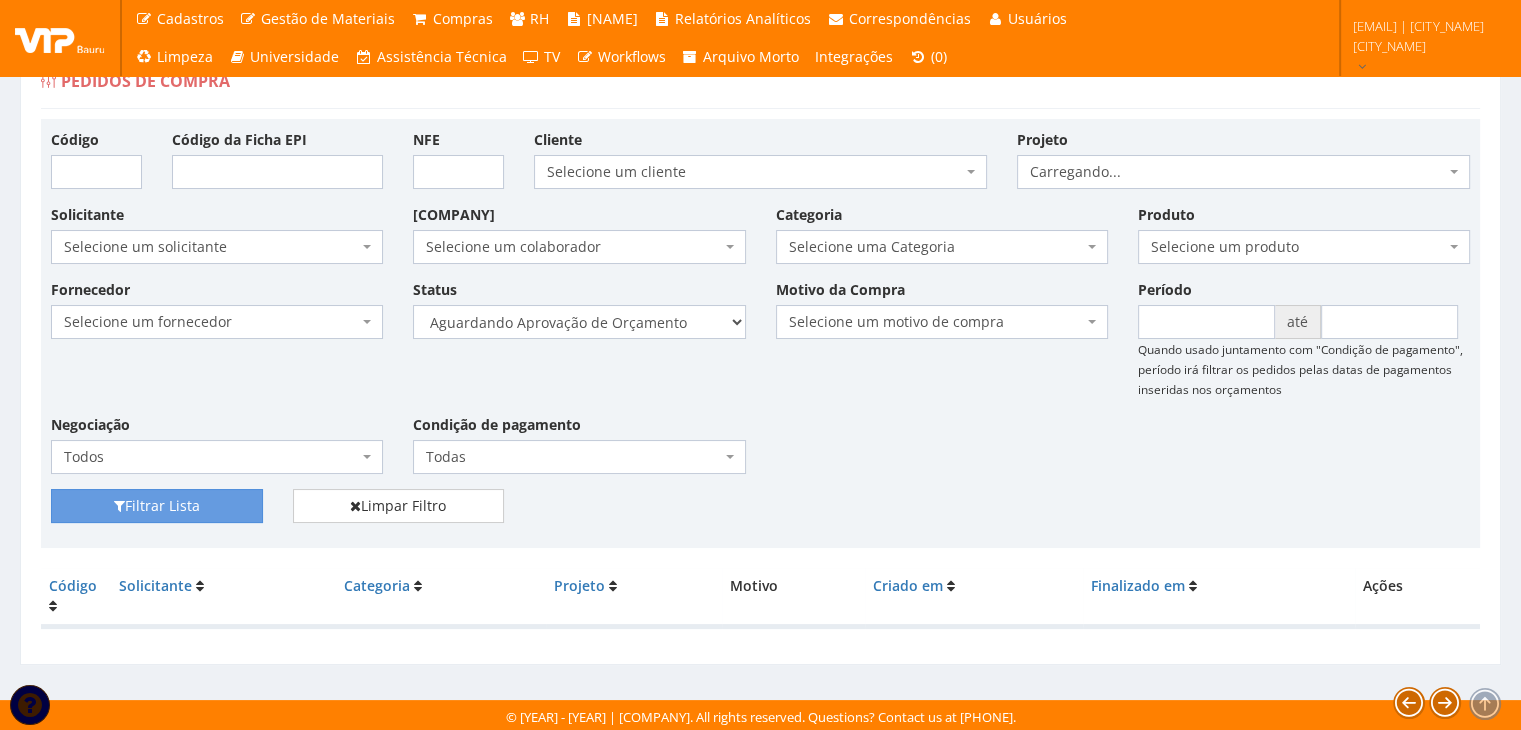 scroll, scrollTop: 40, scrollLeft: 0, axis: vertical 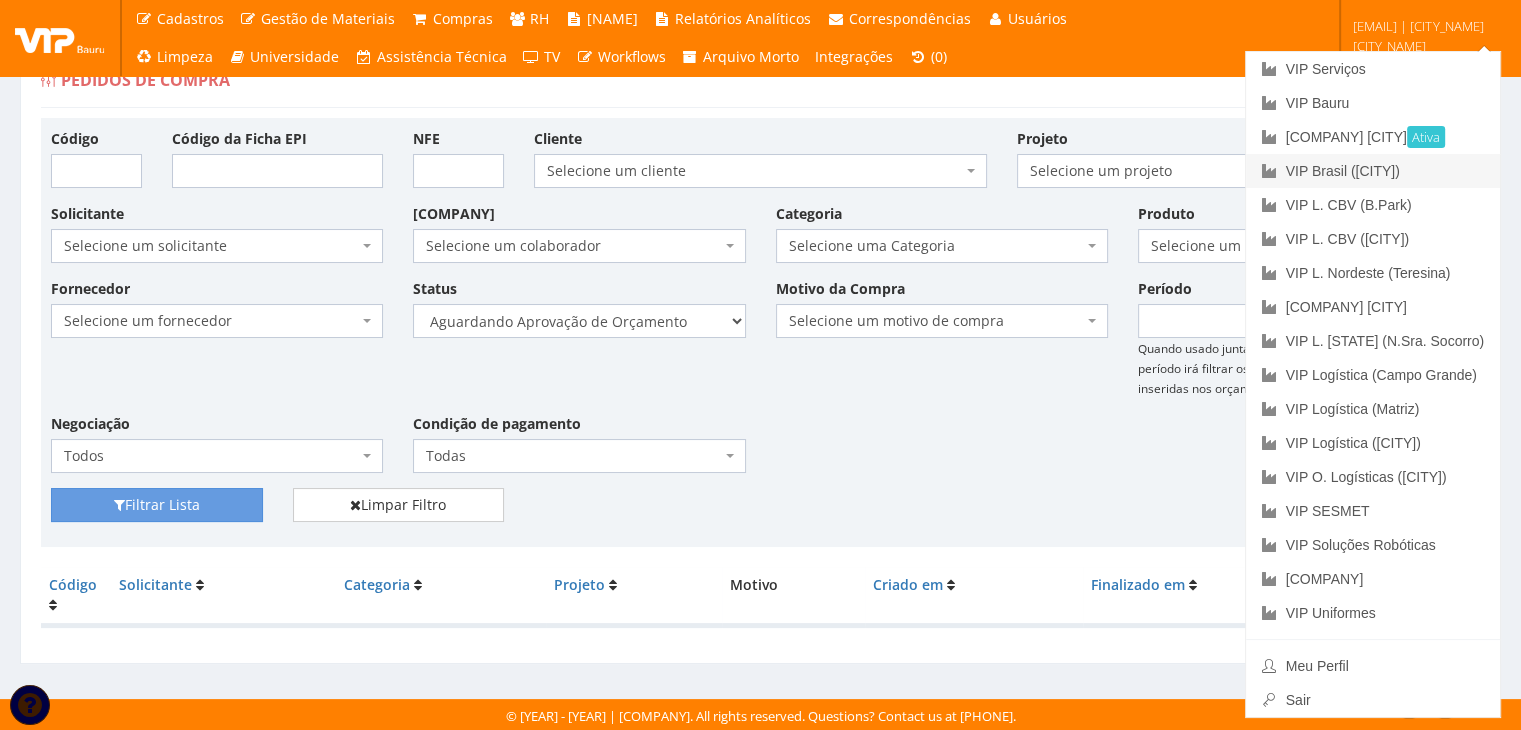click on "[COMPANY] ([CITY])" at bounding box center (1373, 171) 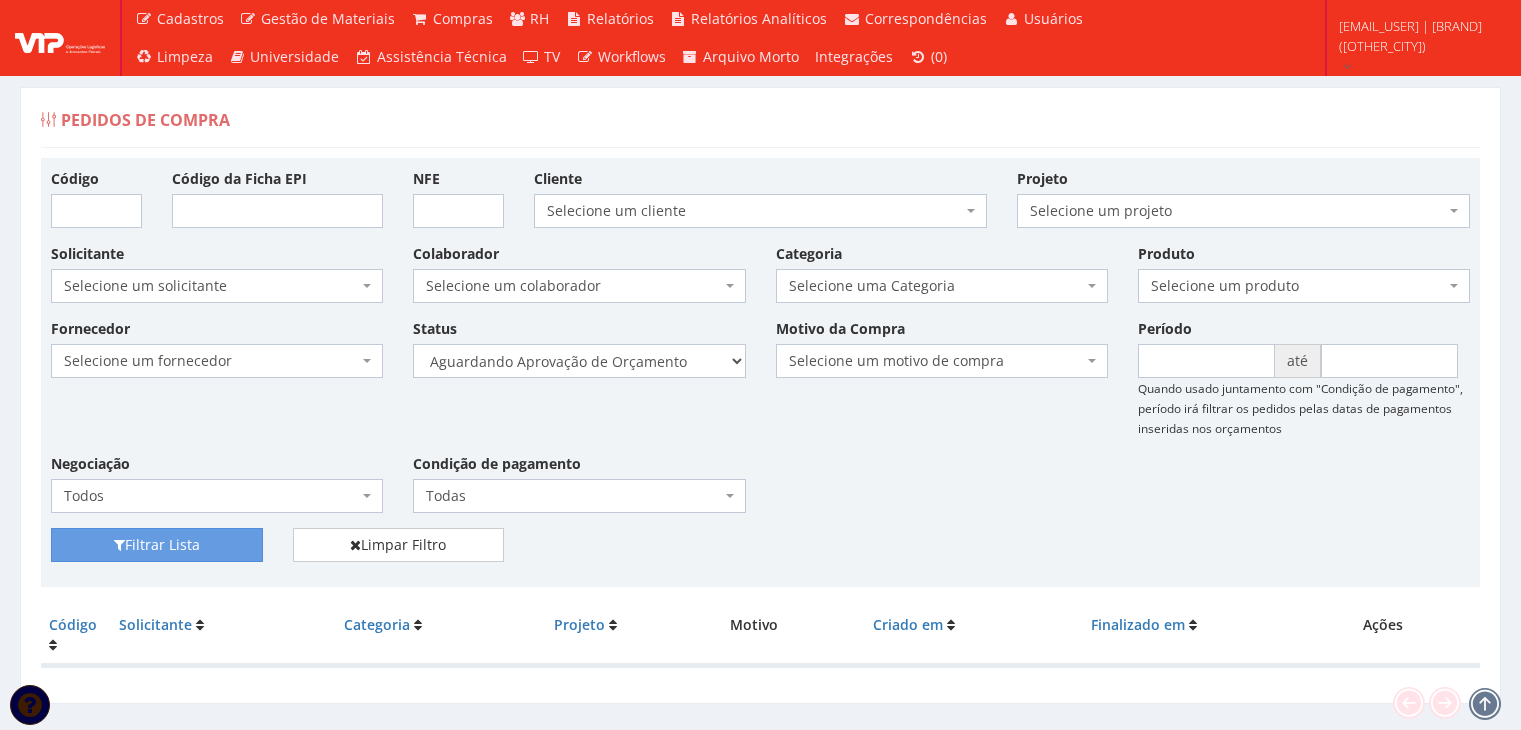scroll, scrollTop: 0, scrollLeft: 0, axis: both 